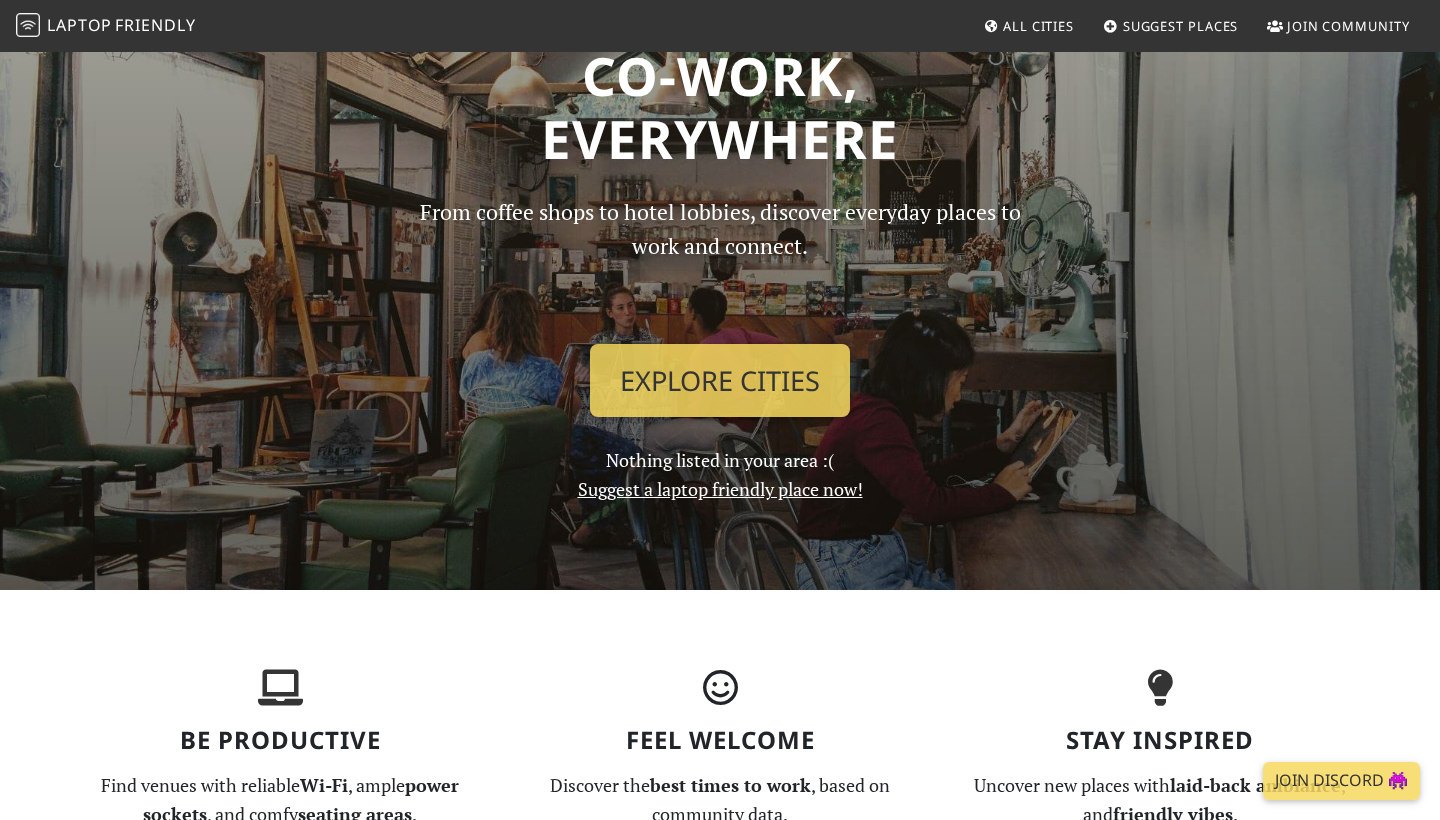 scroll, scrollTop: 115, scrollLeft: 0, axis: vertical 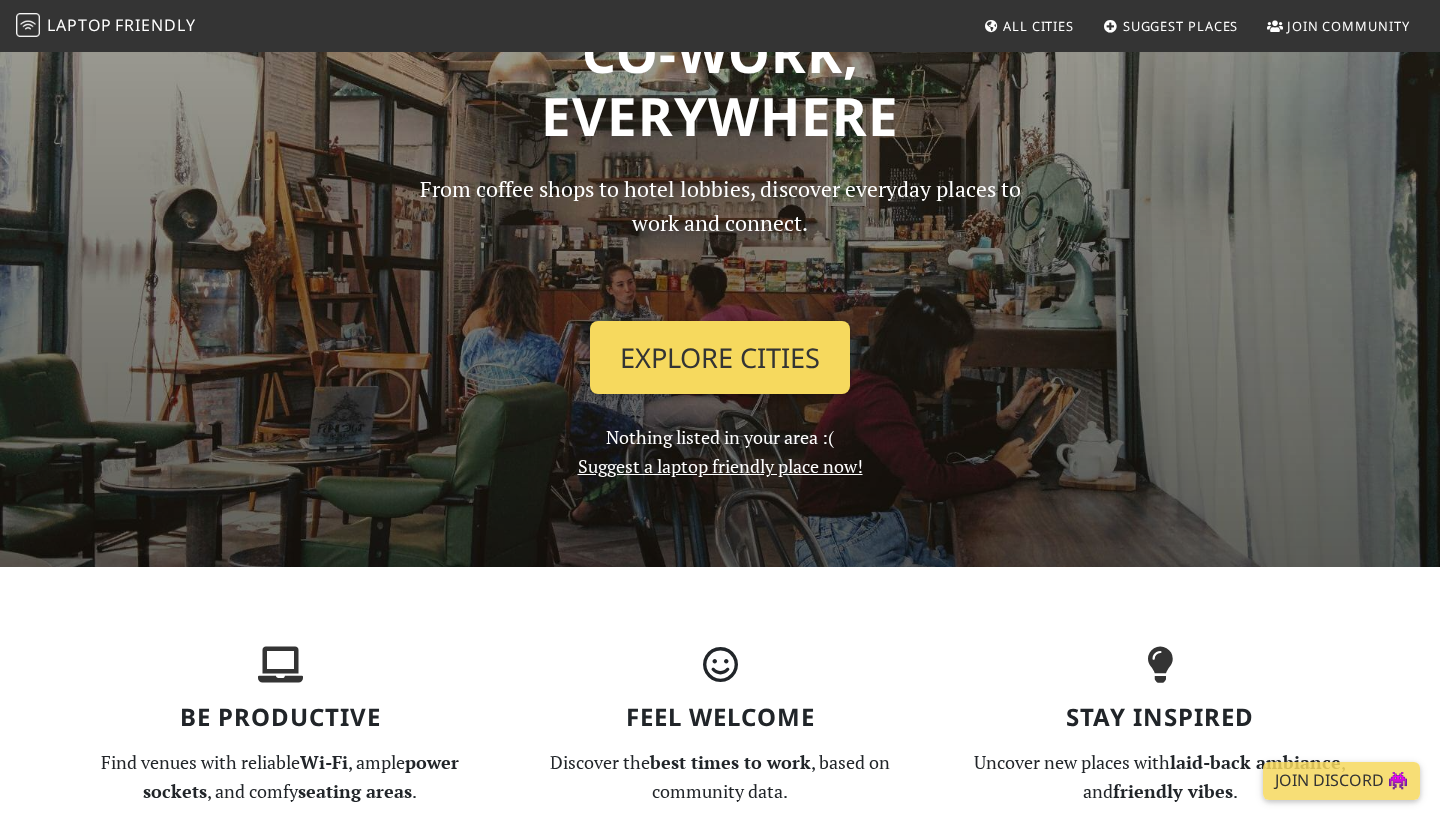 click on "Explore Cities" at bounding box center (720, 358) 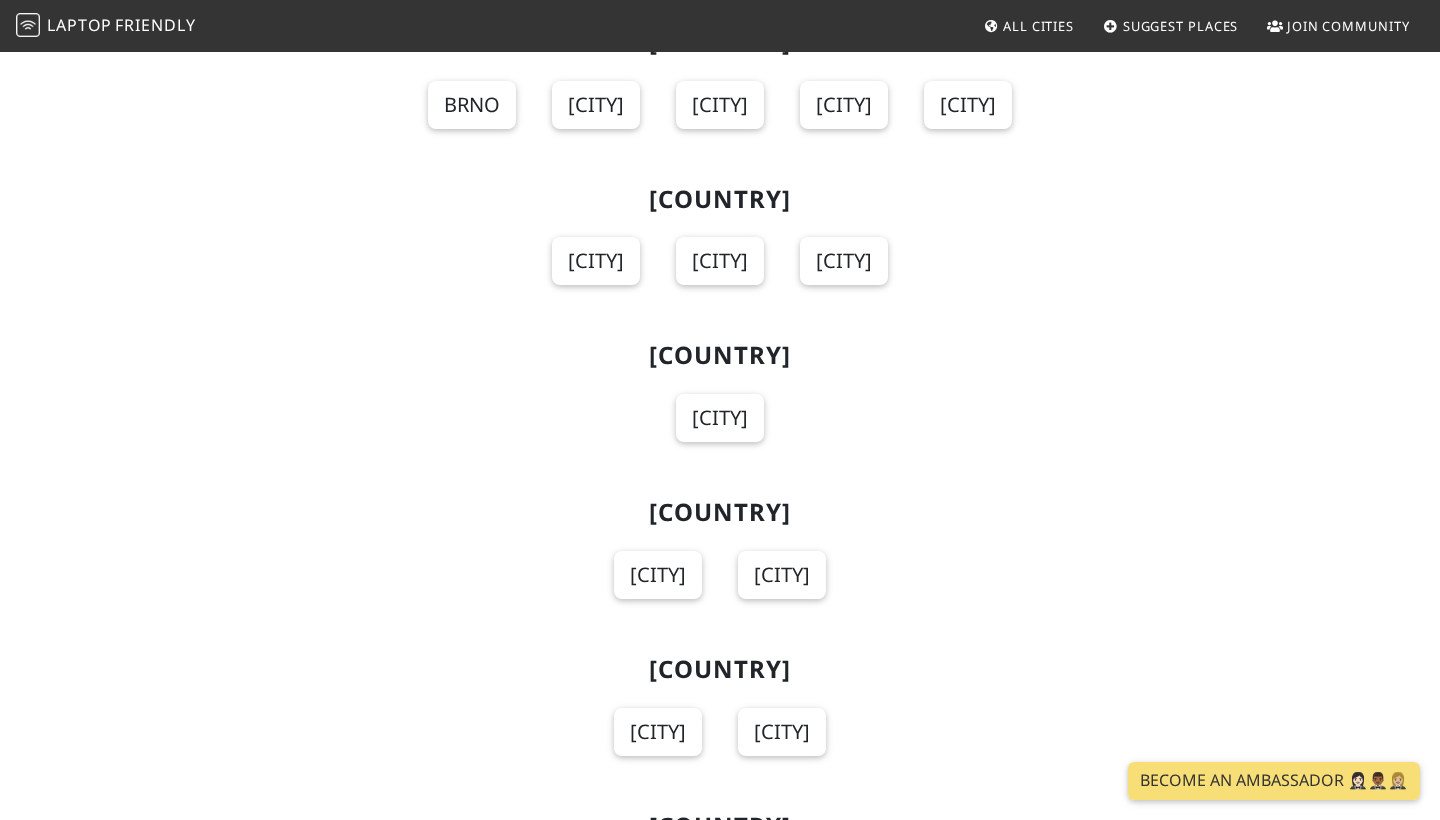 scroll, scrollTop: 4085, scrollLeft: 0, axis: vertical 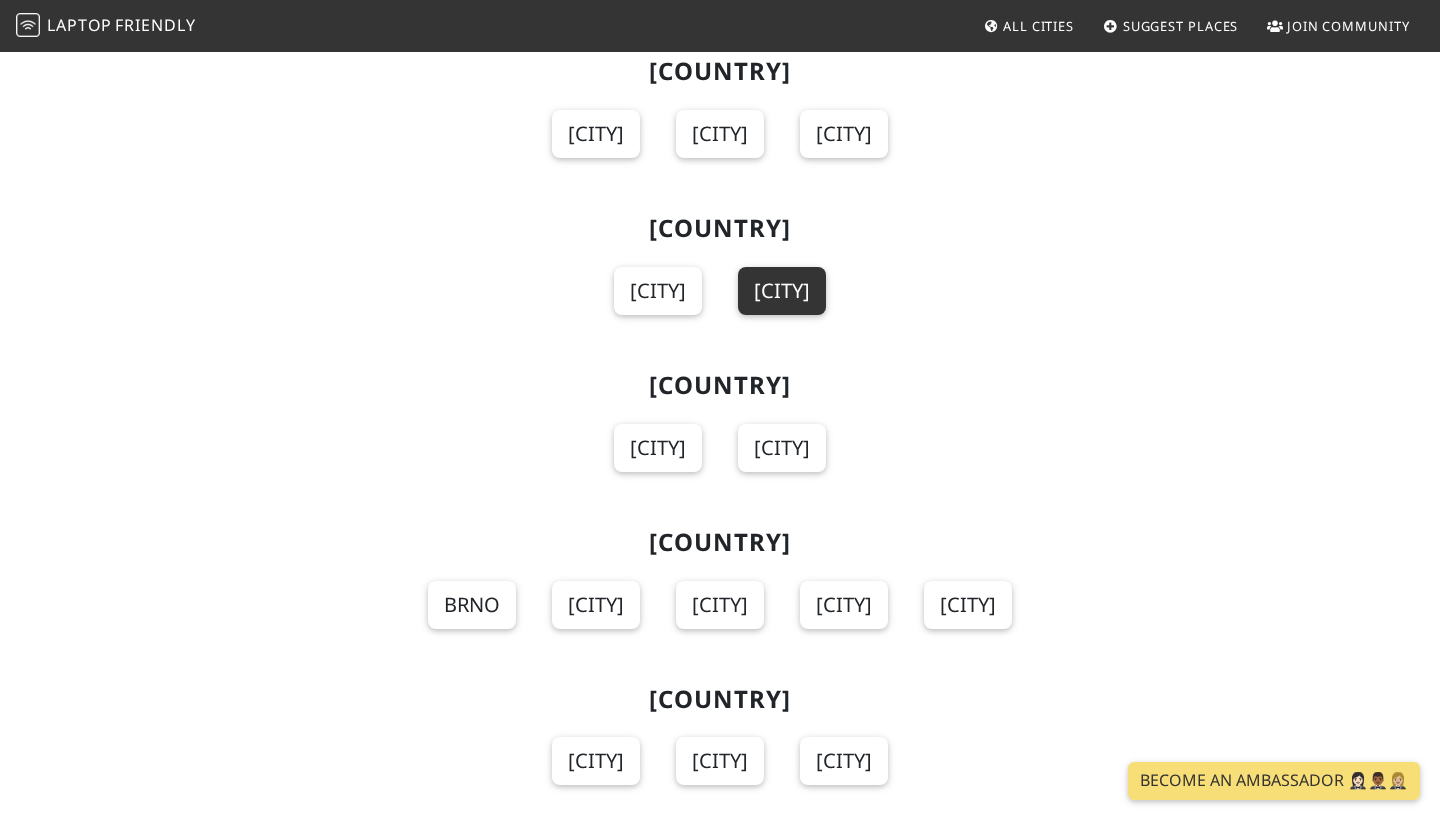 click on "[CITY]" at bounding box center (782, 291) 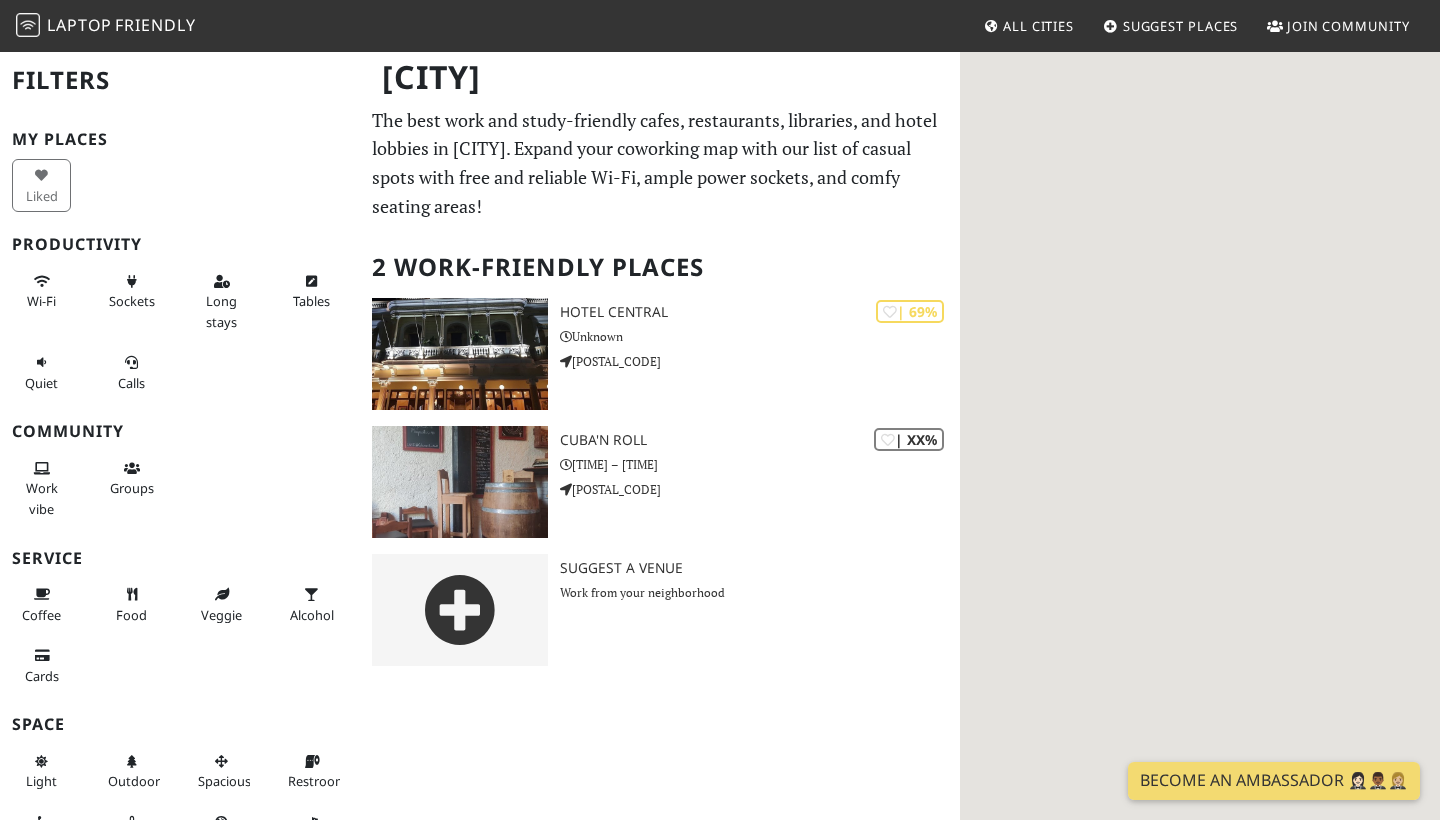 scroll, scrollTop: 0, scrollLeft: 0, axis: both 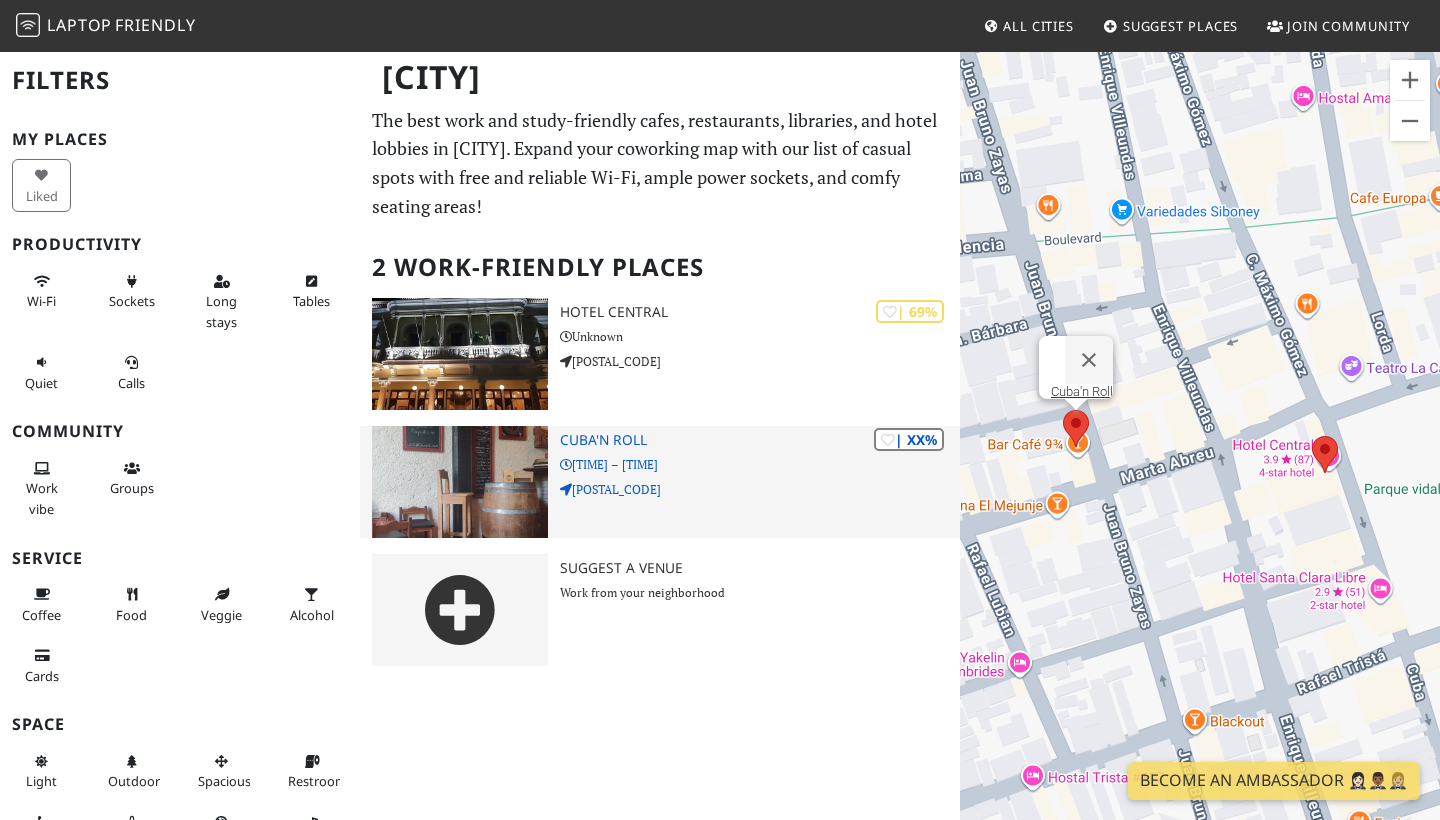 click on "C24M+Q4R" at bounding box center (760, 489) 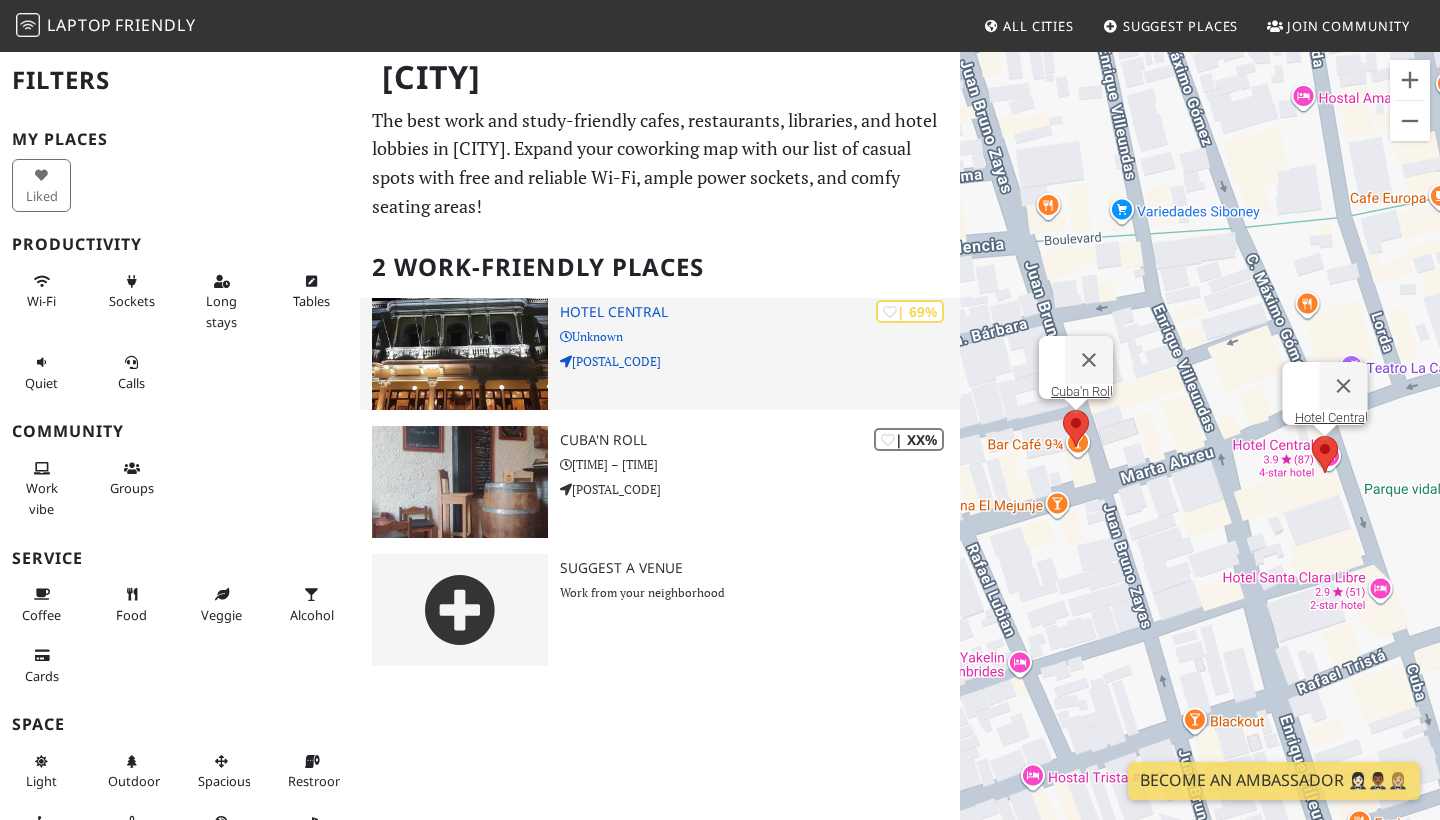 click on "Hotel Central" at bounding box center (760, 312) 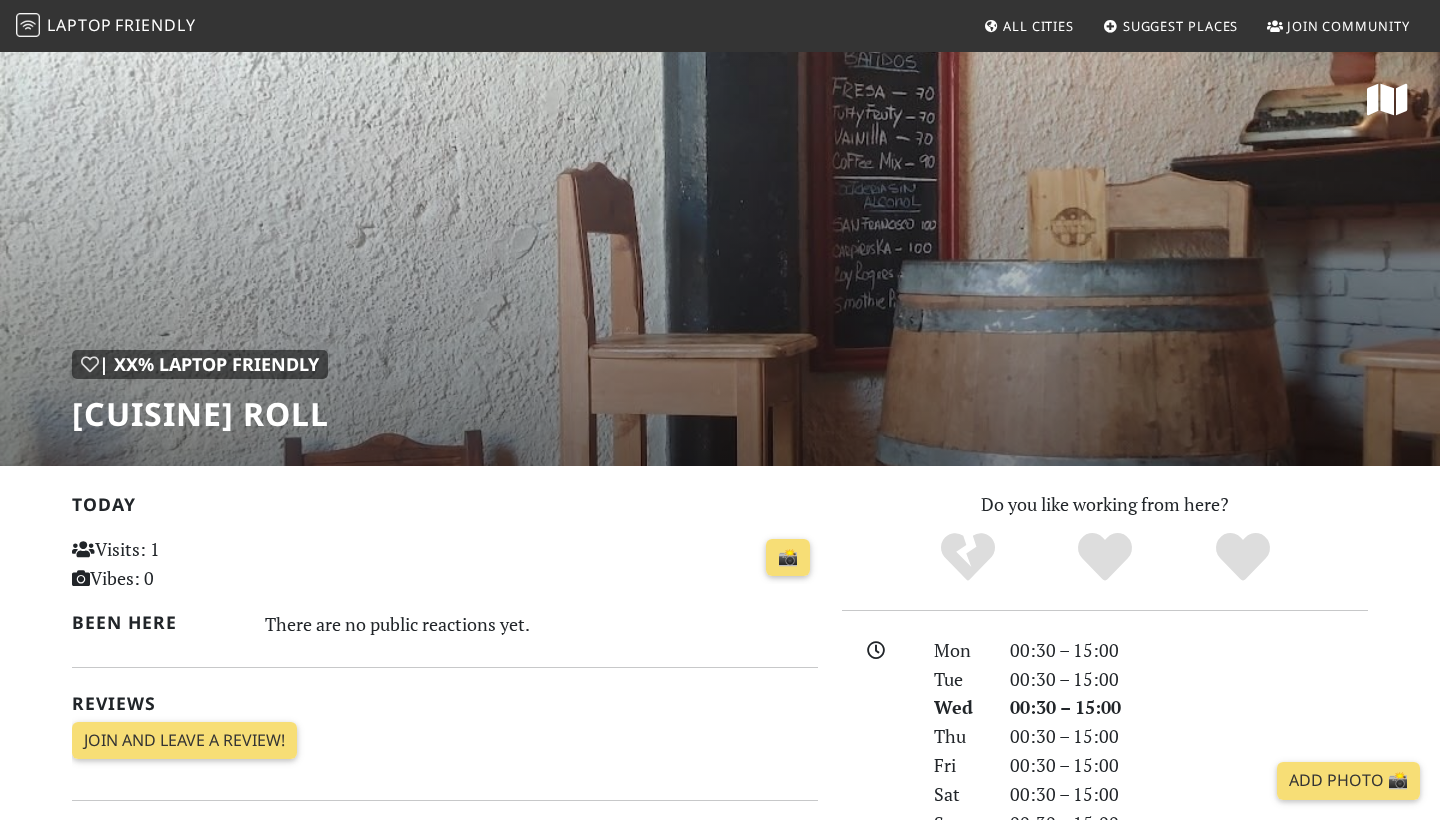 scroll, scrollTop: 0, scrollLeft: 0, axis: both 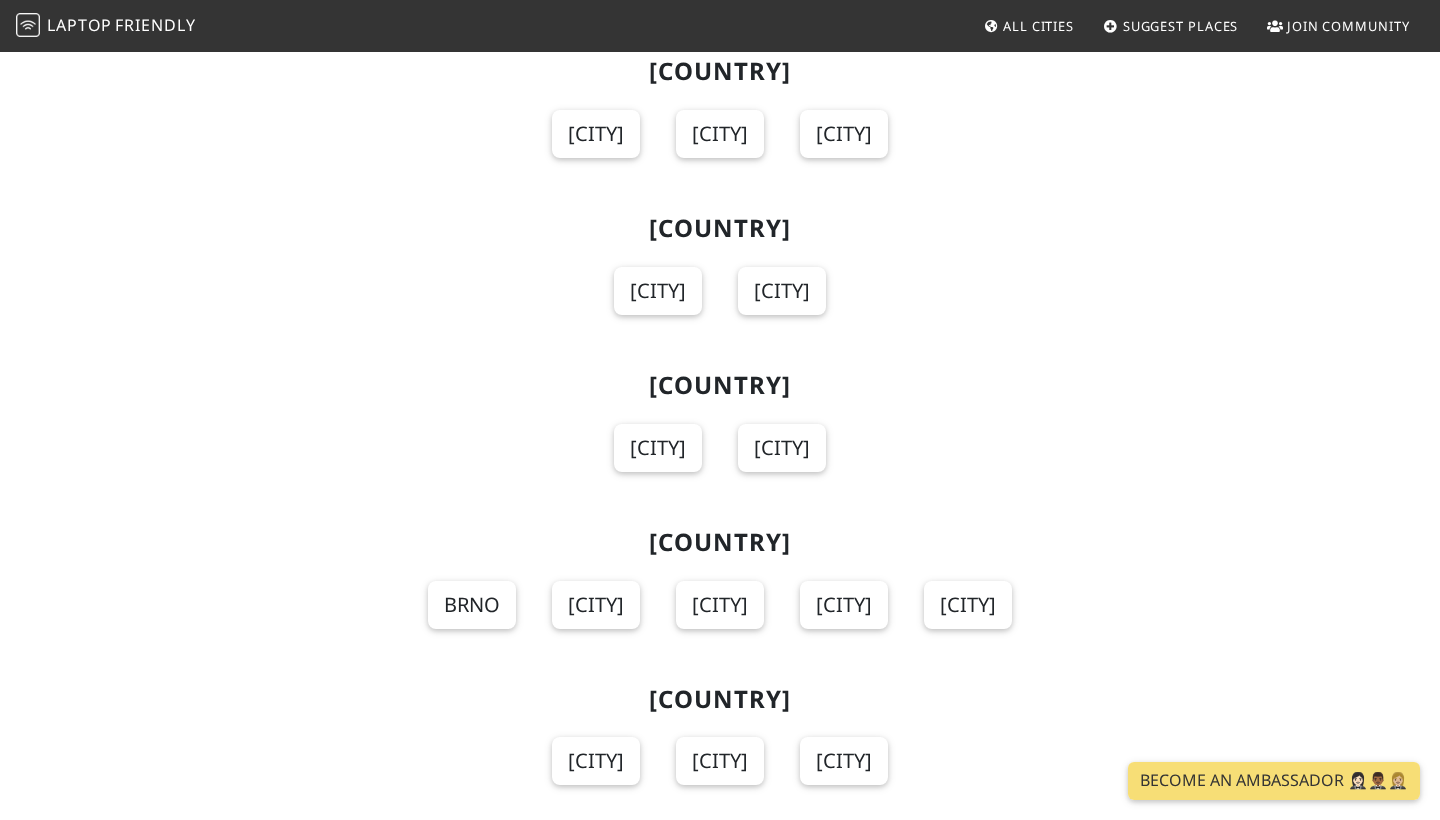 click on "[COUNTRY]
[CITY]
[CITY]" at bounding box center [720, 276] 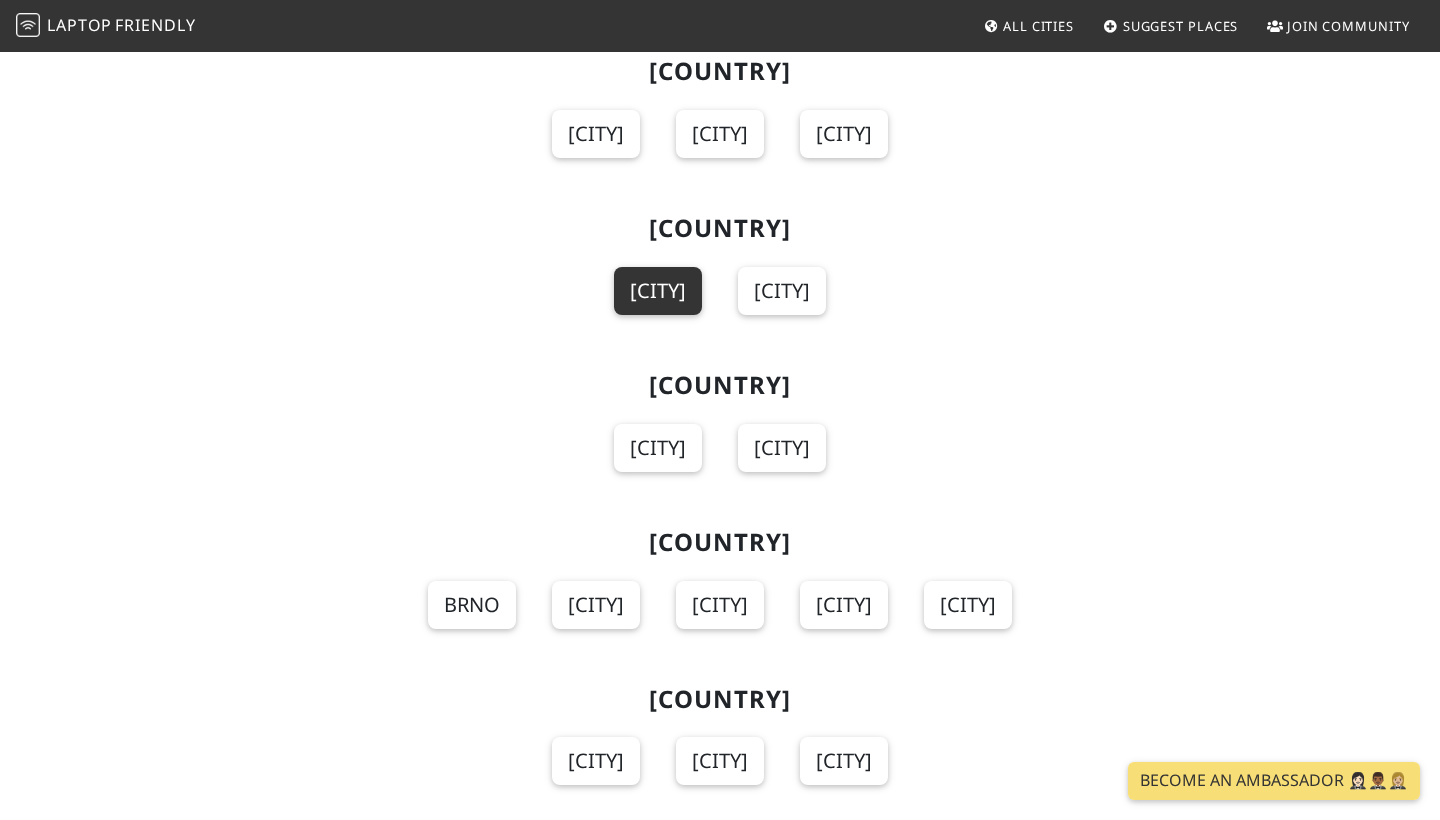 click on "[CITY]" at bounding box center [658, 291] 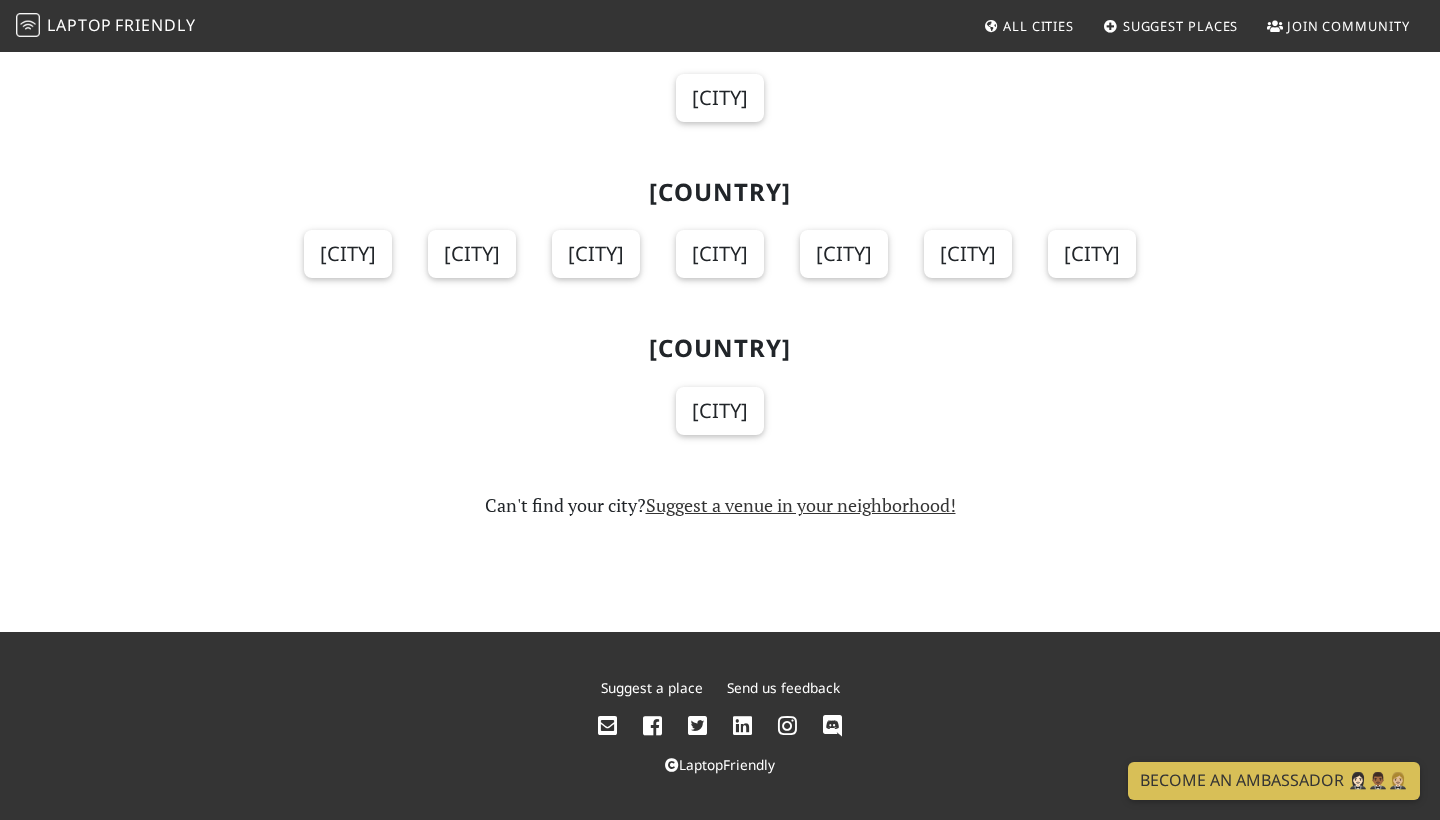 scroll, scrollTop: 23620, scrollLeft: 0, axis: vertical 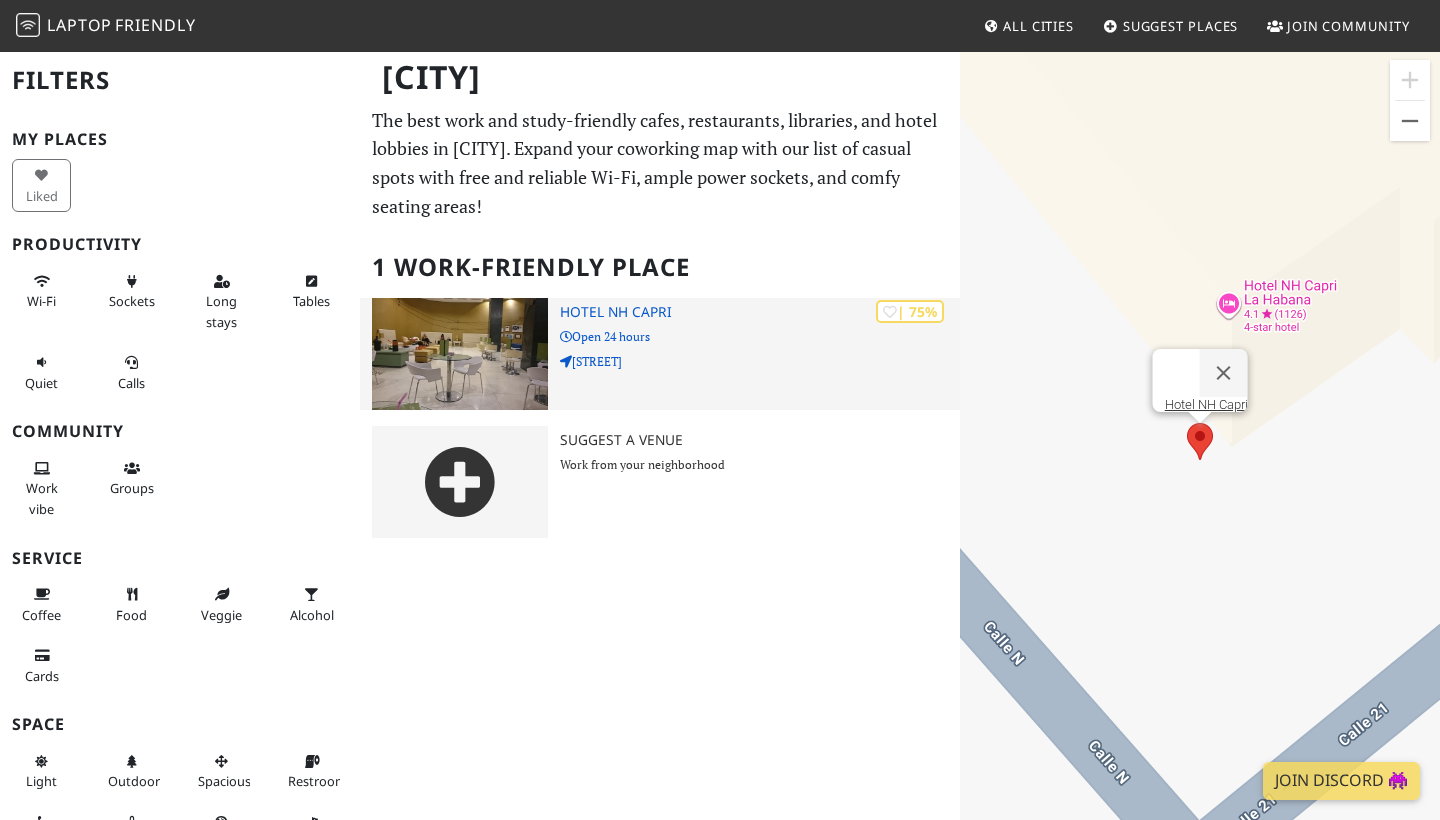 click on "Hotel NH Capri" at bounding box center [760, 312] 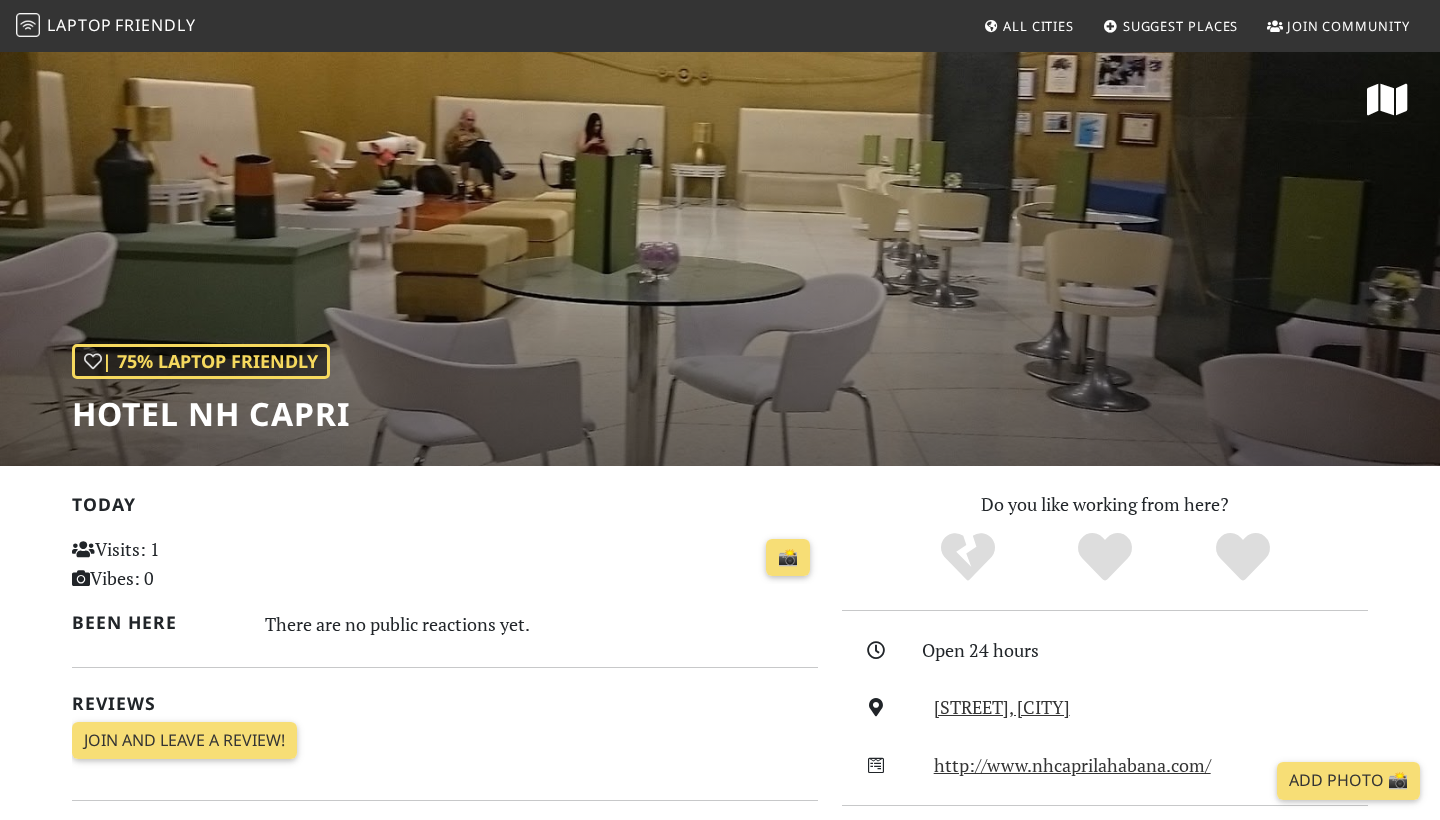 scroll, scrollTop: 0, scrollLeft: 0, axis: both 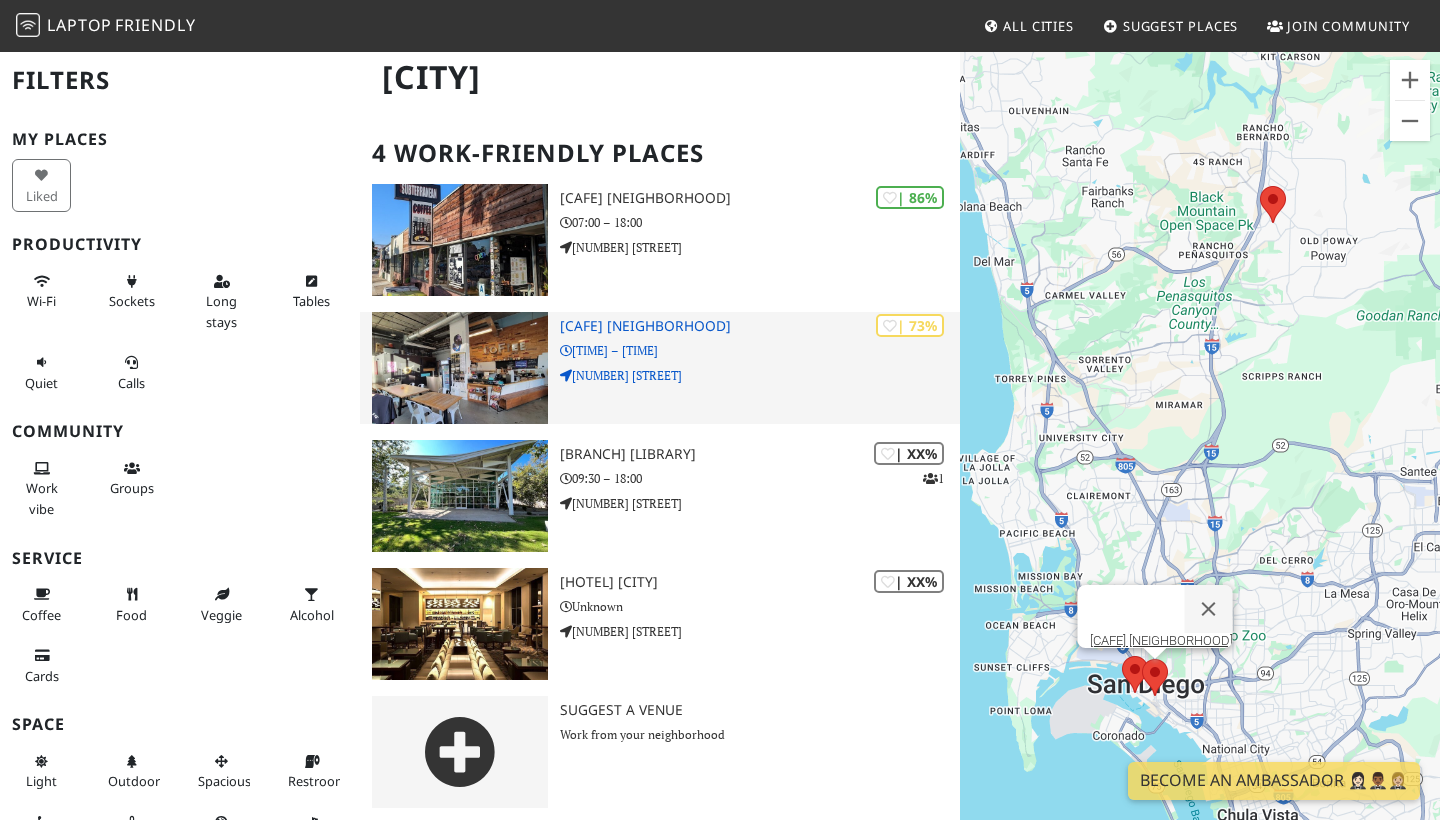 click on "Hob Coffee East Village" at bounding box center [760, 326] 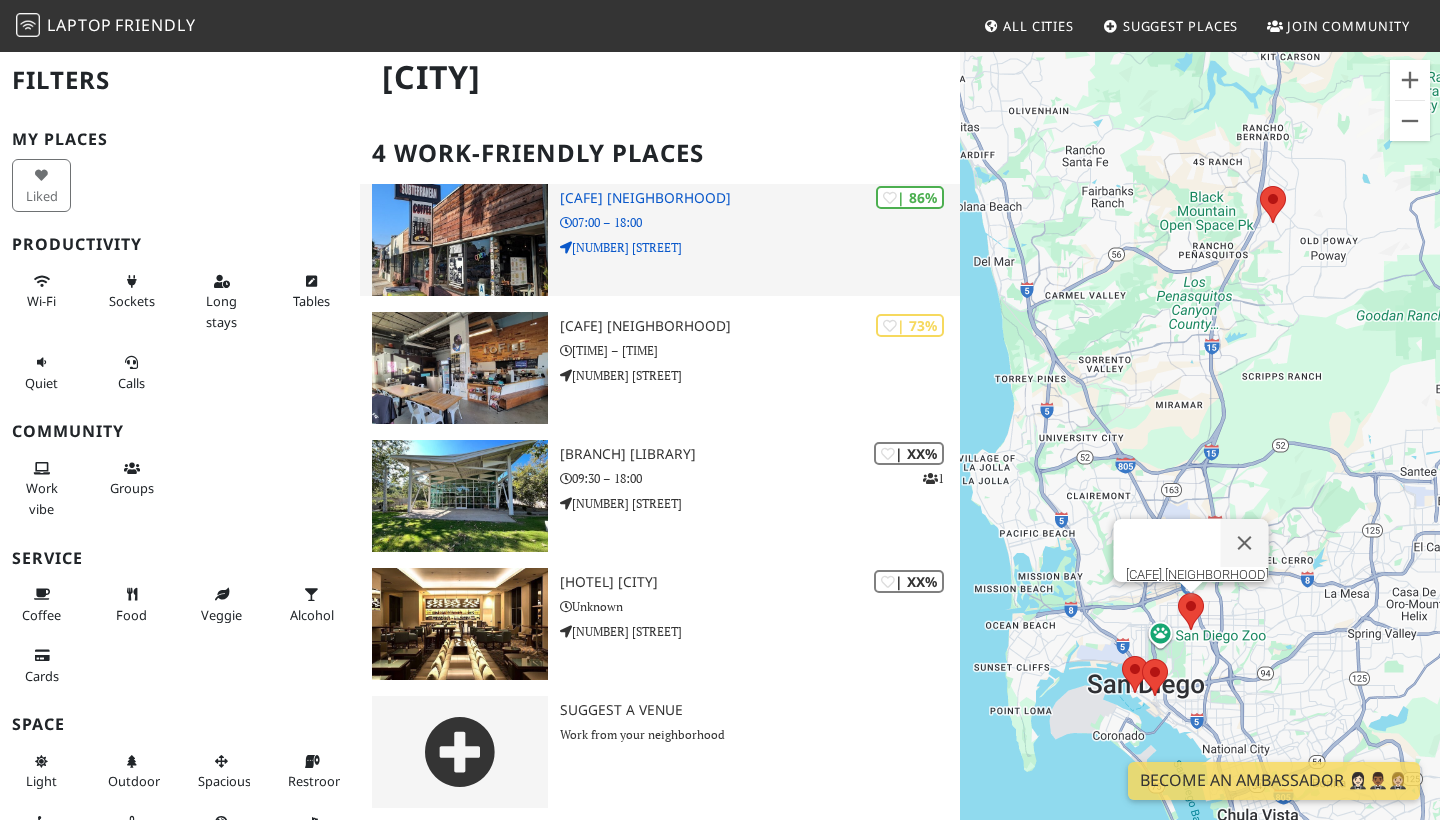 click on "3764 30th St" at bounding box center (760, 247) 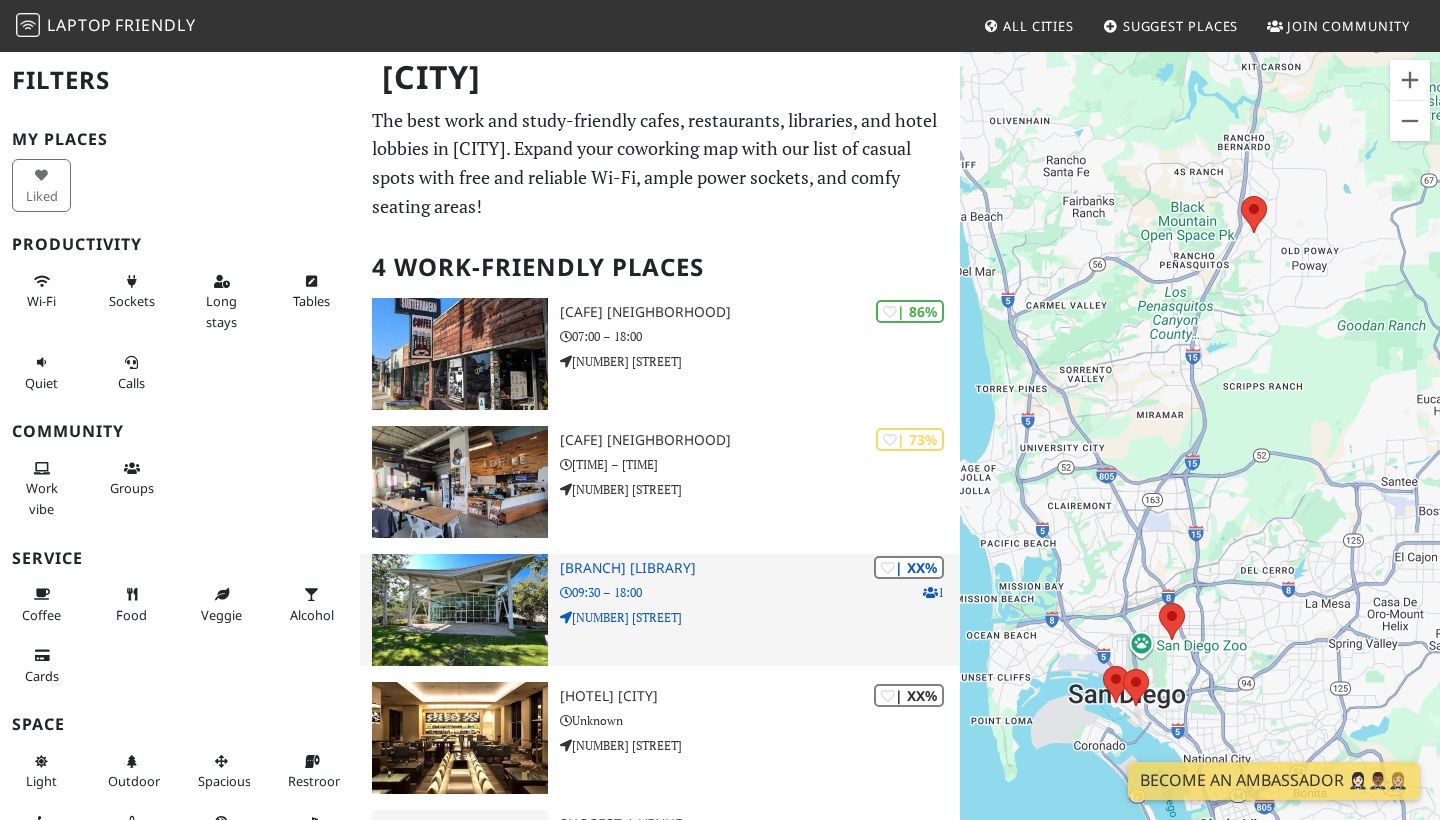 scroll, scrollTop: 0, scrollLeft: 0, axis: both 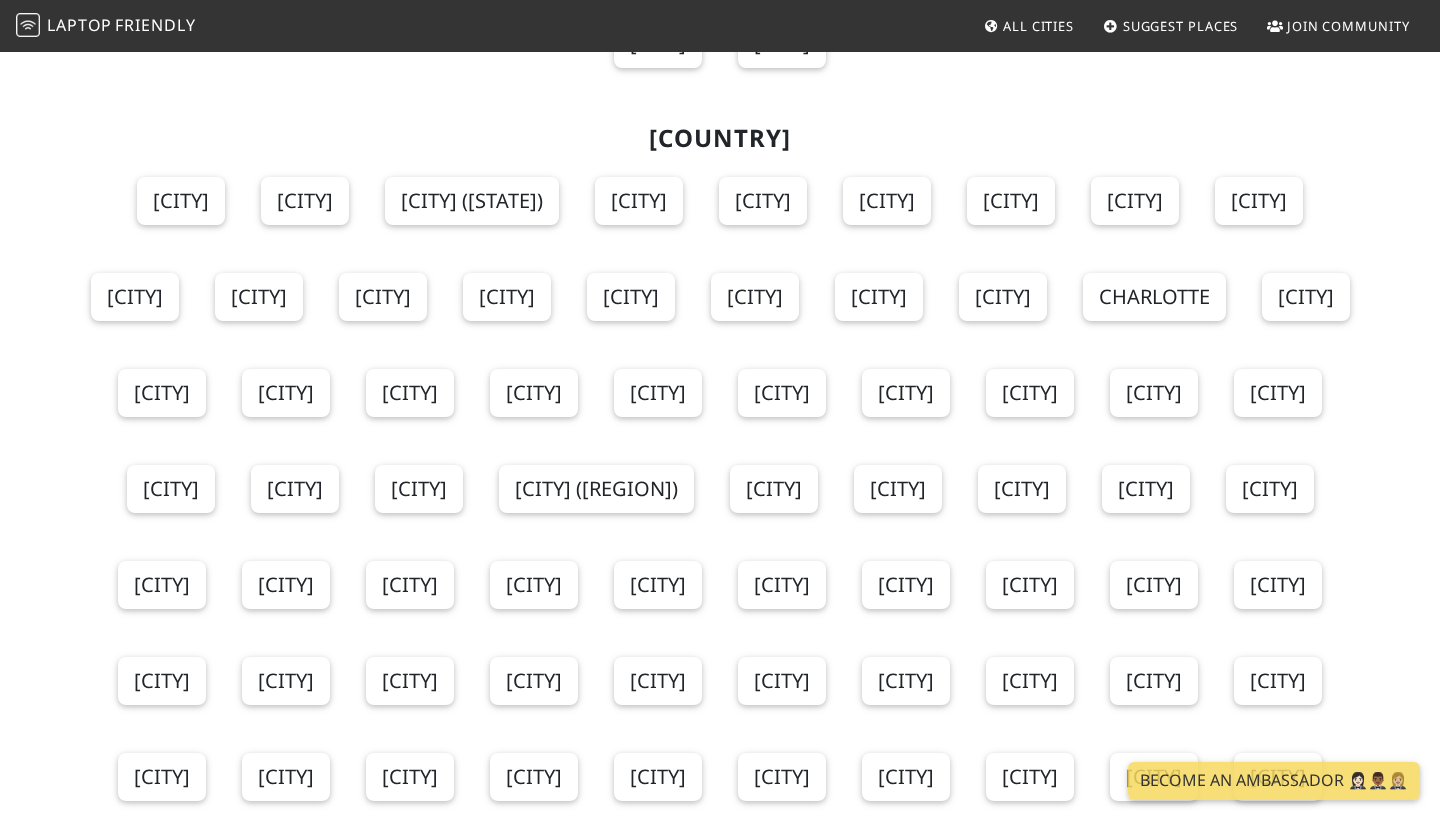 click on "[CITY]" at bounding box center (286, -628) 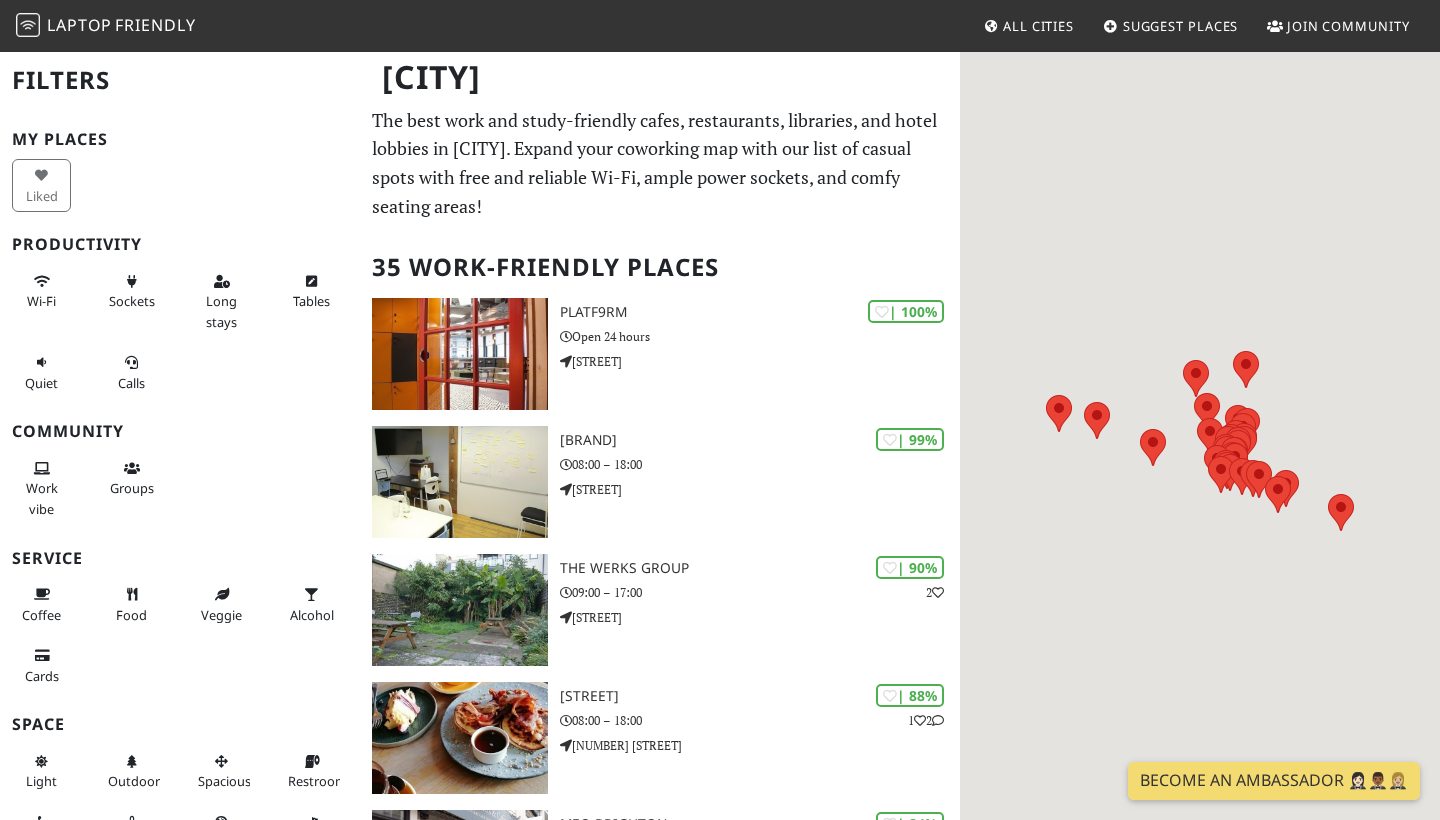 scroll, scrollTop: 0, scrollLeft: 0, axis: both 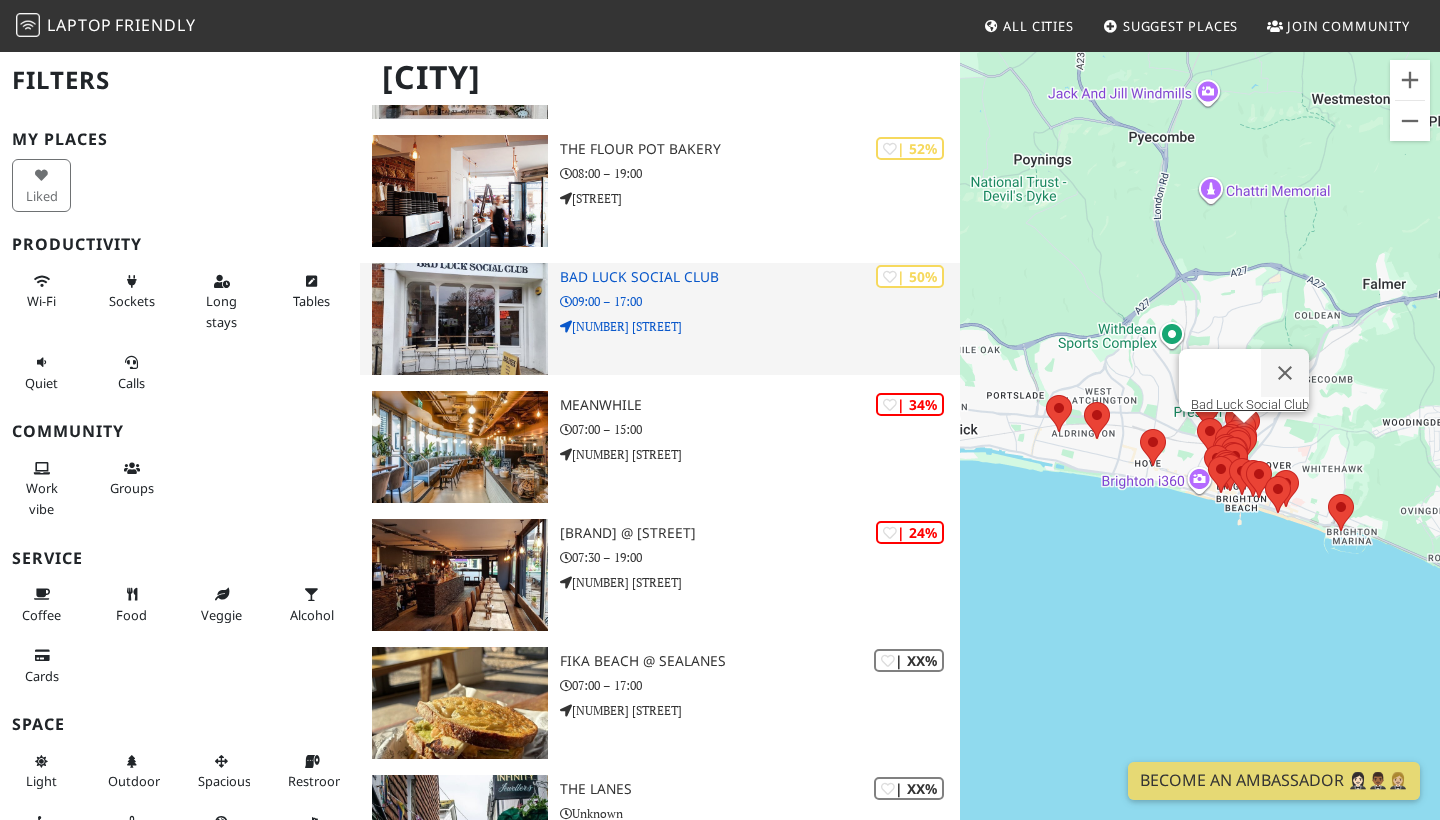 click on "09:00 – 17:00" at bounding box center (760, 301) 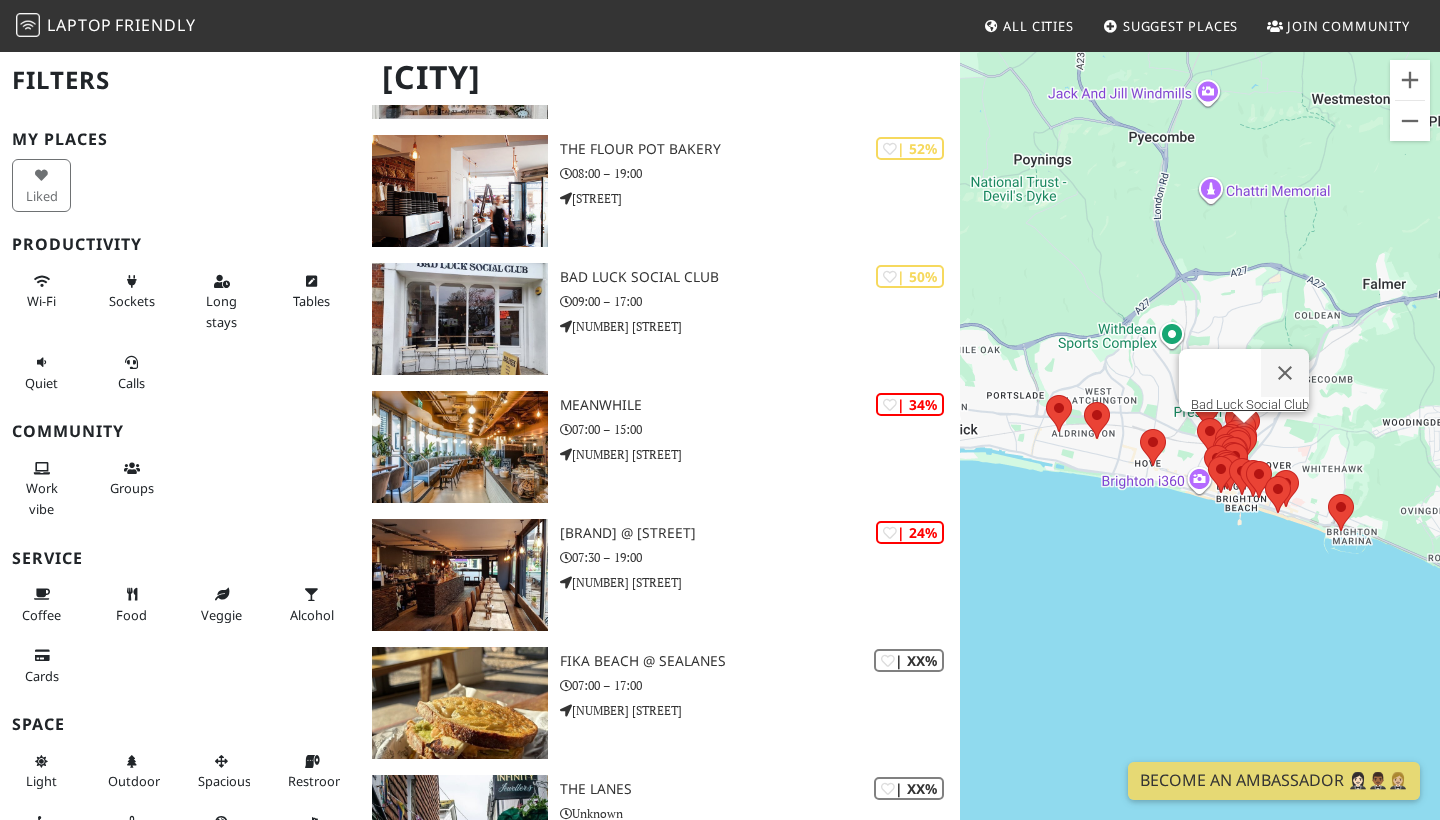 click on "To navigate, press the arrow keys. Bad Luck Social Club" at bounding box center [1200, 460] 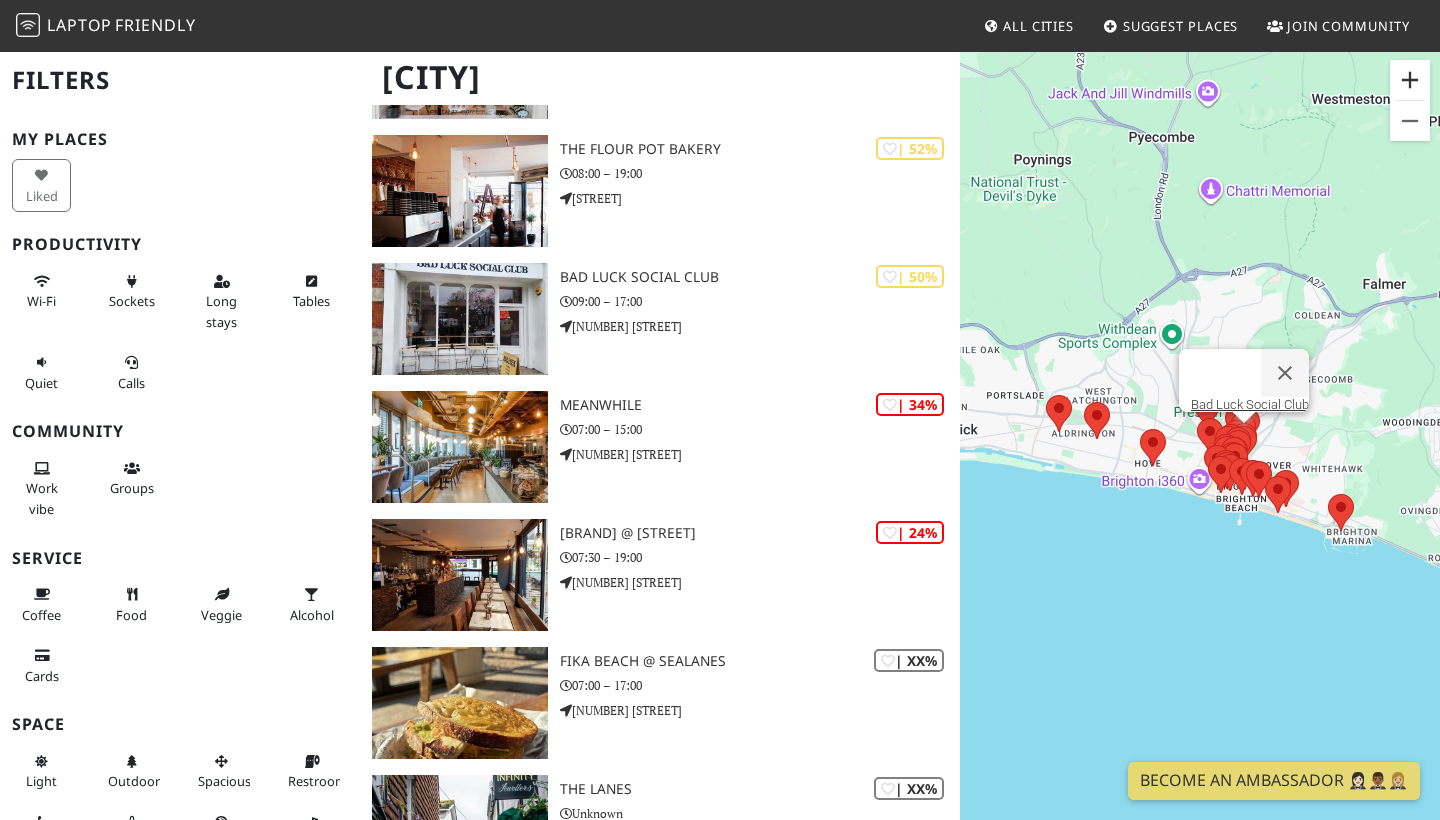 click at bounding box center [1410, 80] 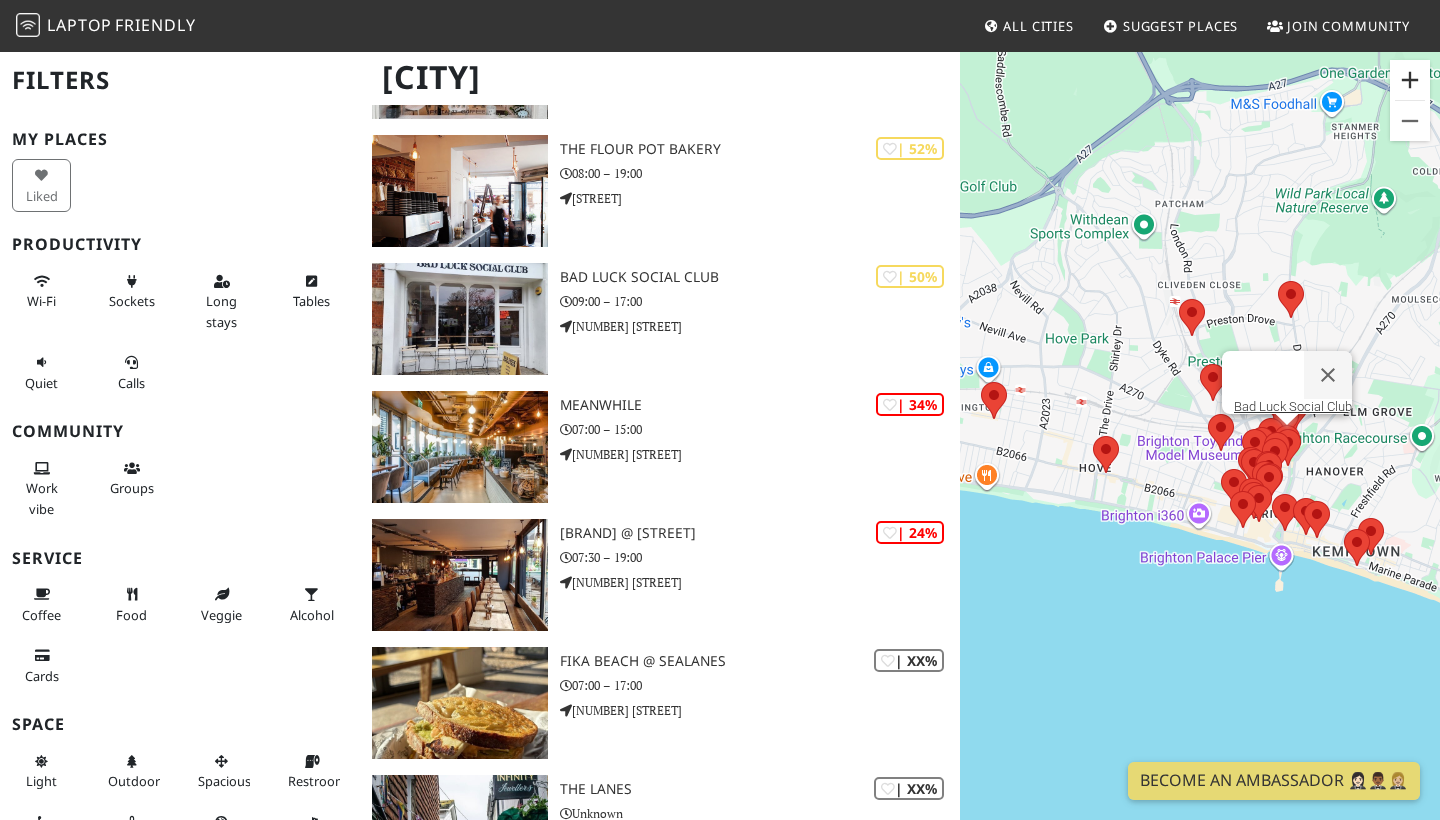 click at bounding box center (1410, 80) 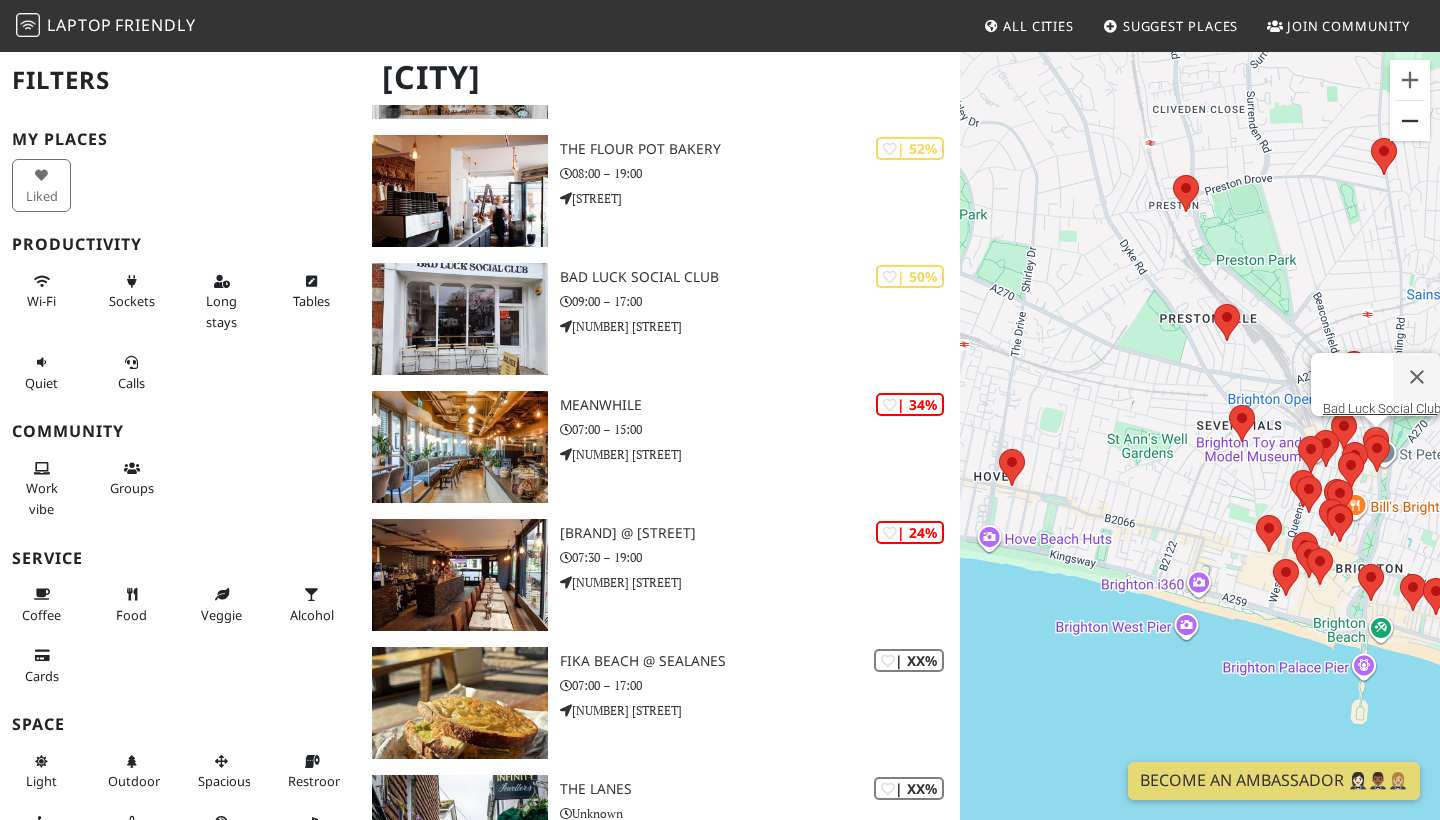 click at bounding box center [1410, 121] 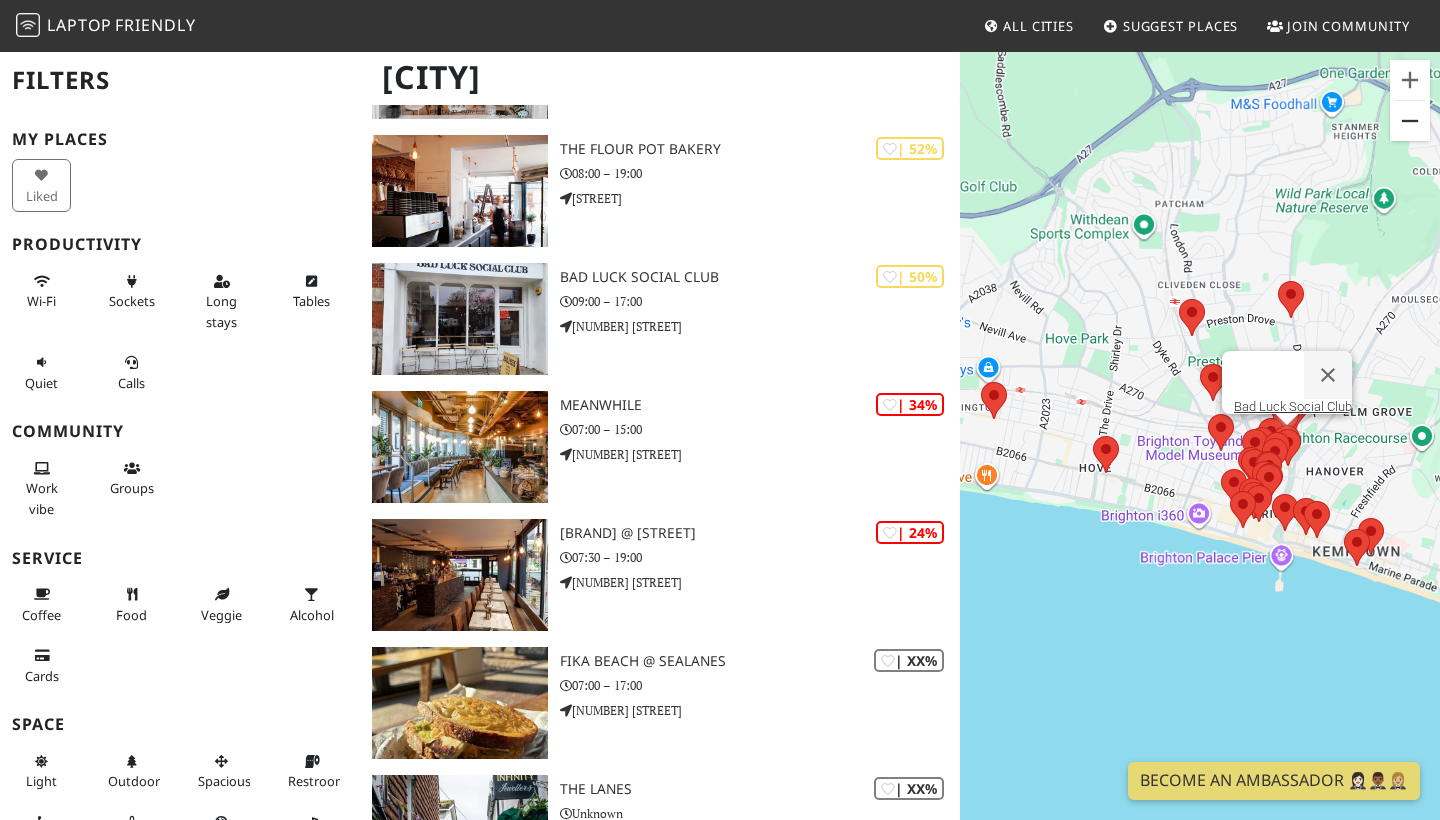 click at bounding box center (1410, 121) 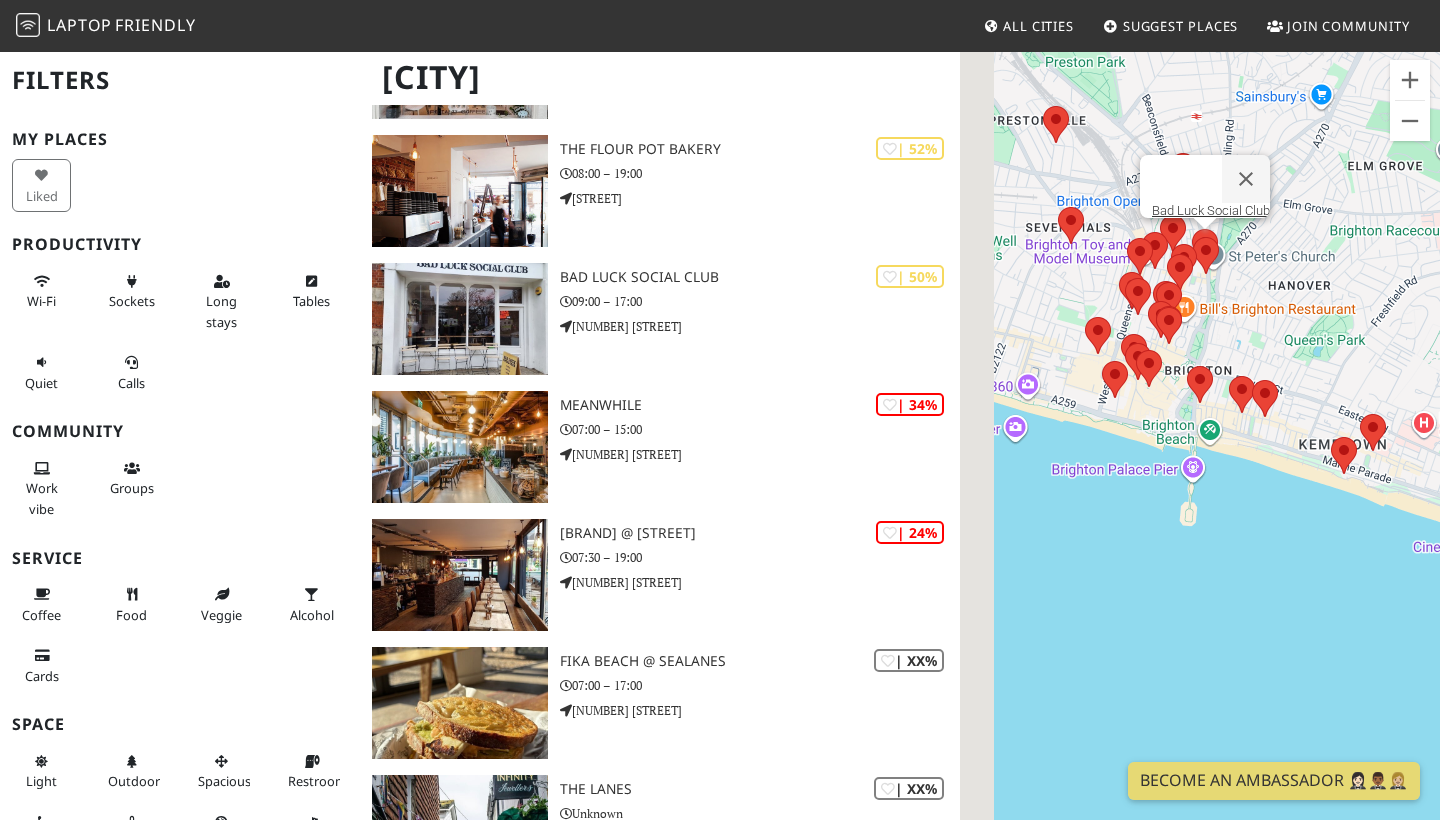 drag, startPoint x: 1214, startPoint y: 476, endPoint x: 1385, endPoint y: 566, distance: 193.23819 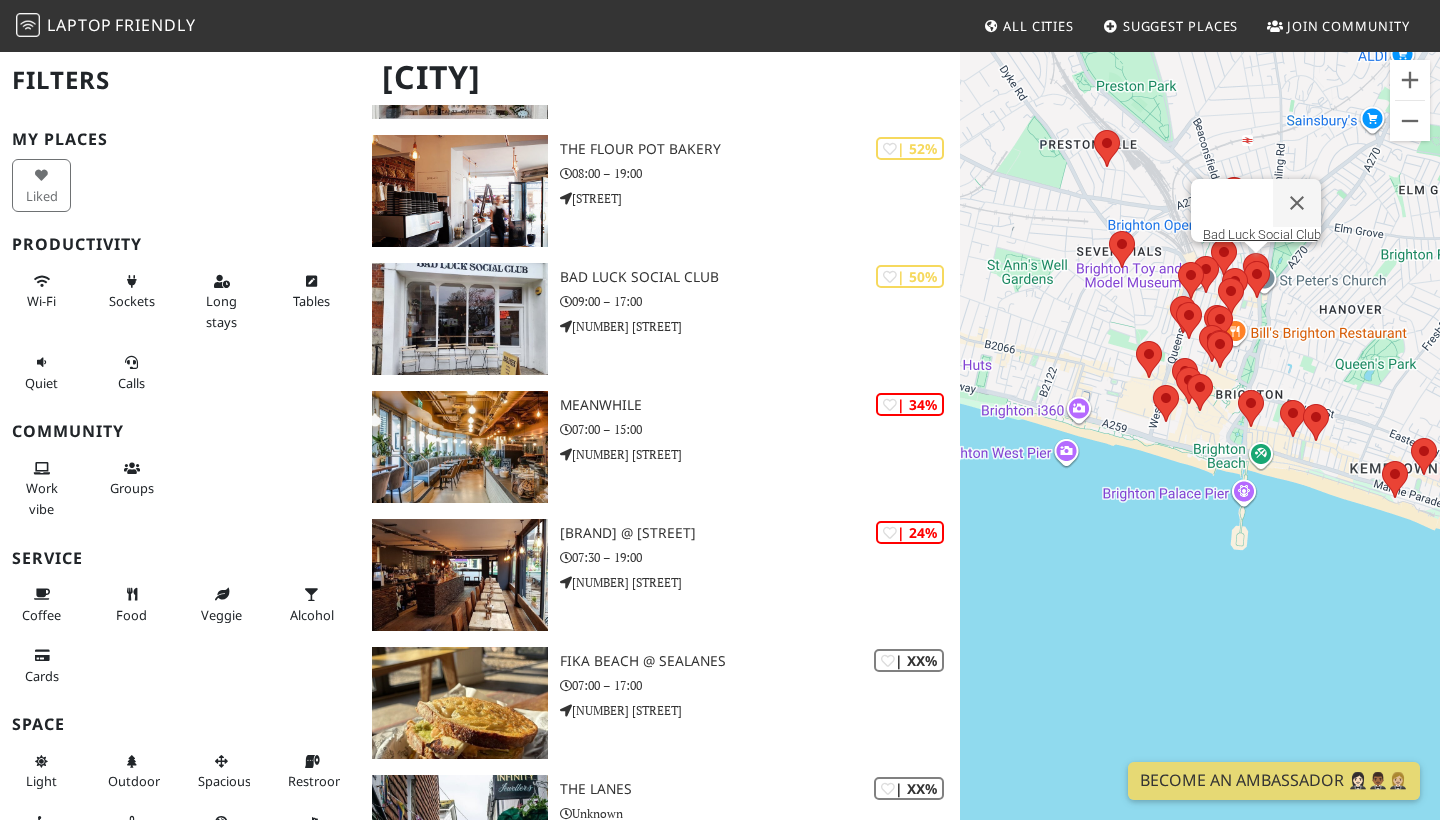 drag, startPoint x: 1131, startPoint y: 531, endPoint x: 1181, endPoint y: 819, distance: 292.30804 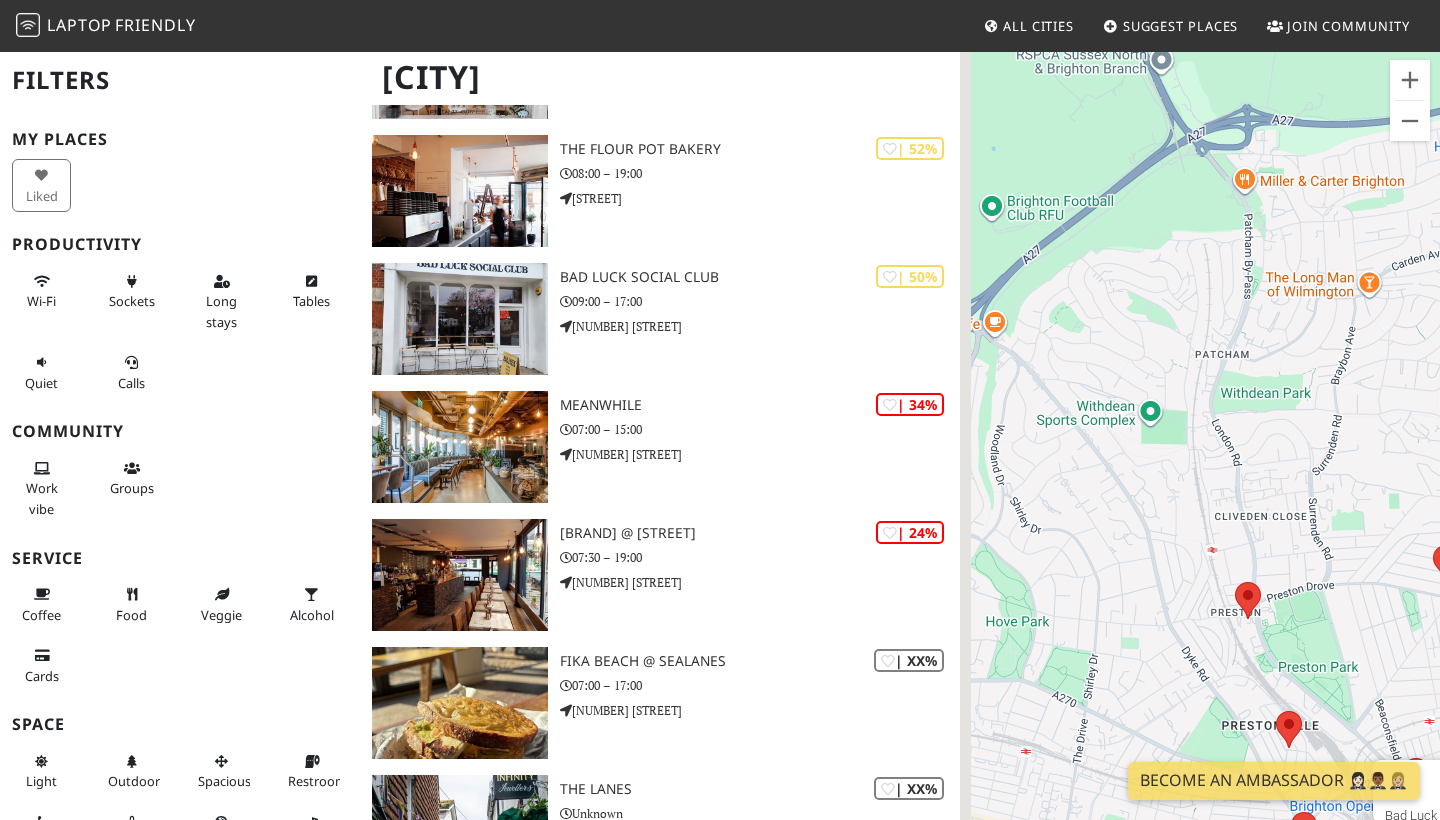 drag, startPoint x: 1211, startPoint y: 648, endPoint x: 1240, endPoint y: 267, distance: 382.10208 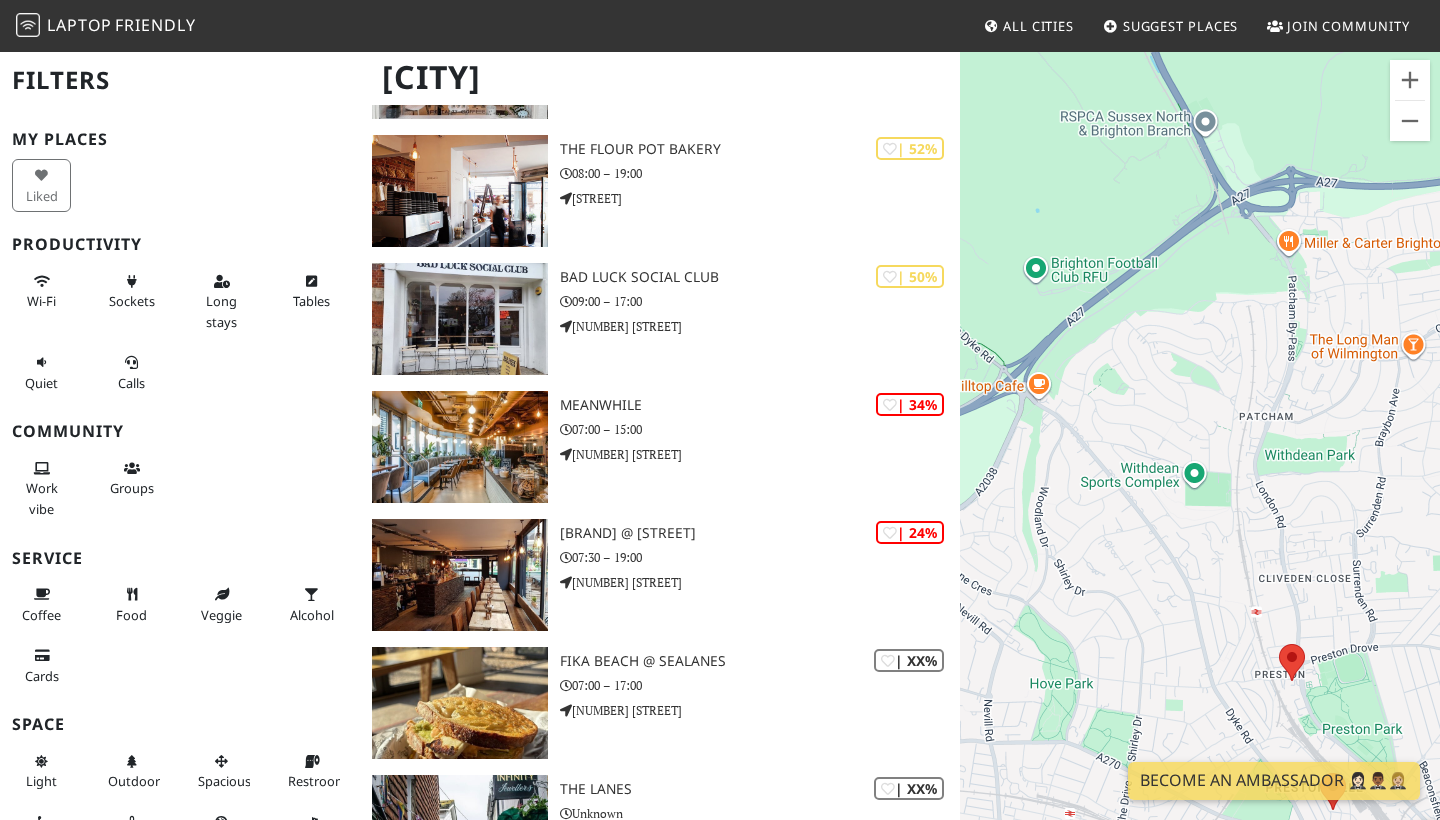 drag, startPoint x: 1165, startPoint y: 266, endPoint x: 1194, endPoint y: 407, distance: 143.95139 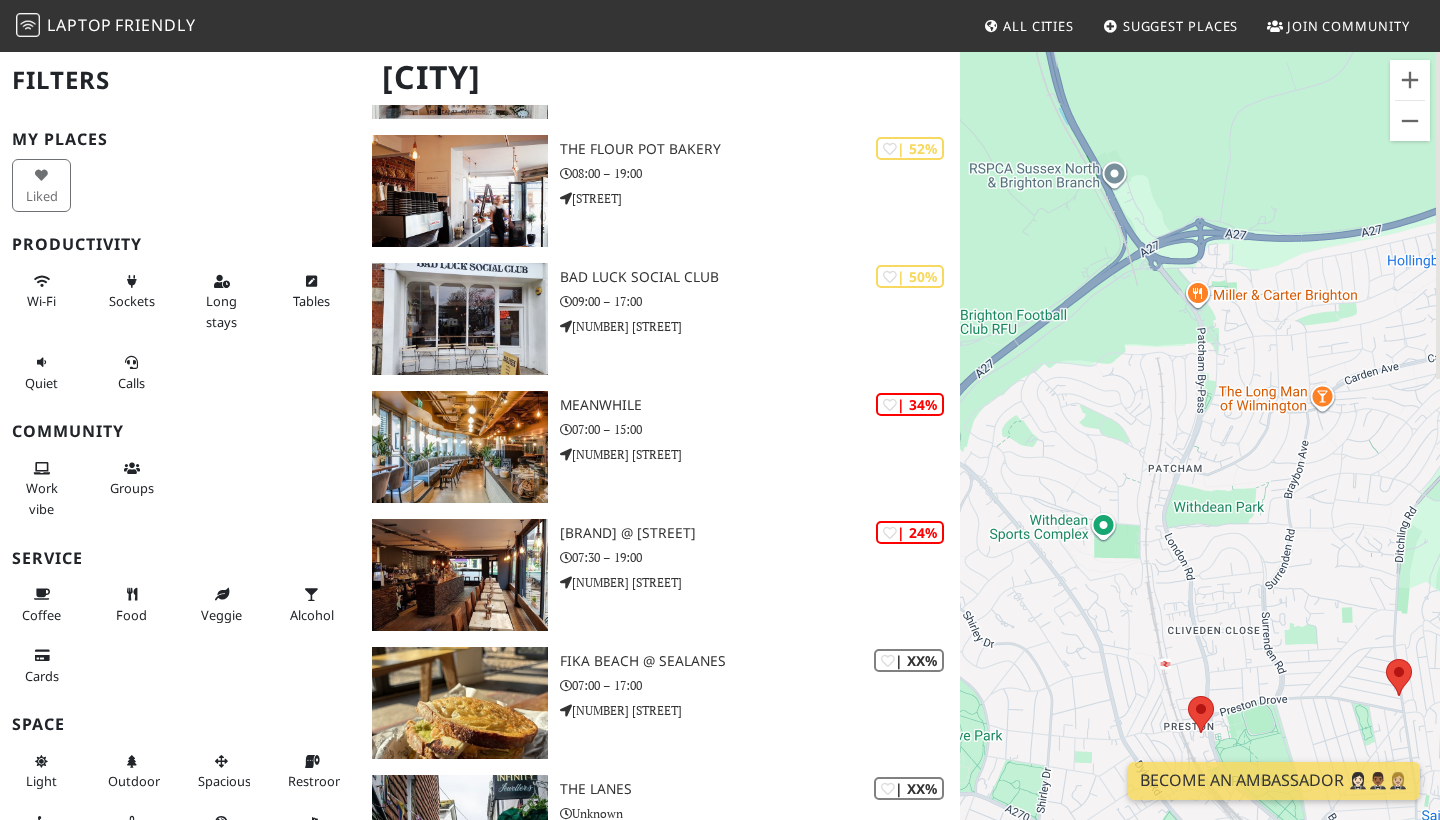 drag, startPoint x: 1194, startPoint y: 407, endPoint x: 1022, endPoint y: 468, distance: 182.49658 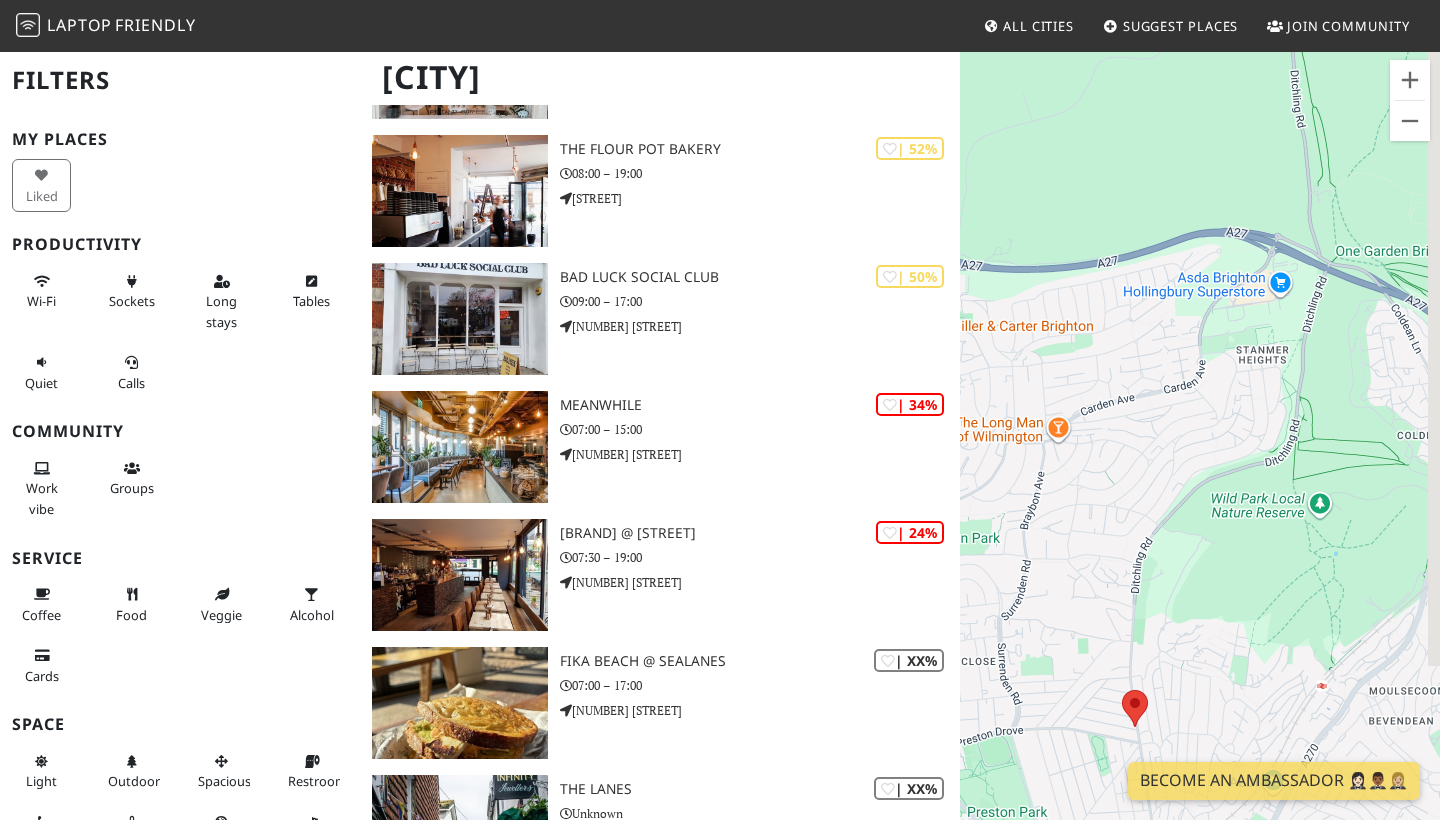 drag, startPoint x: 1272, startPoint y: 492, endPoint x: 1064, endPoint y: 492, distance: 208 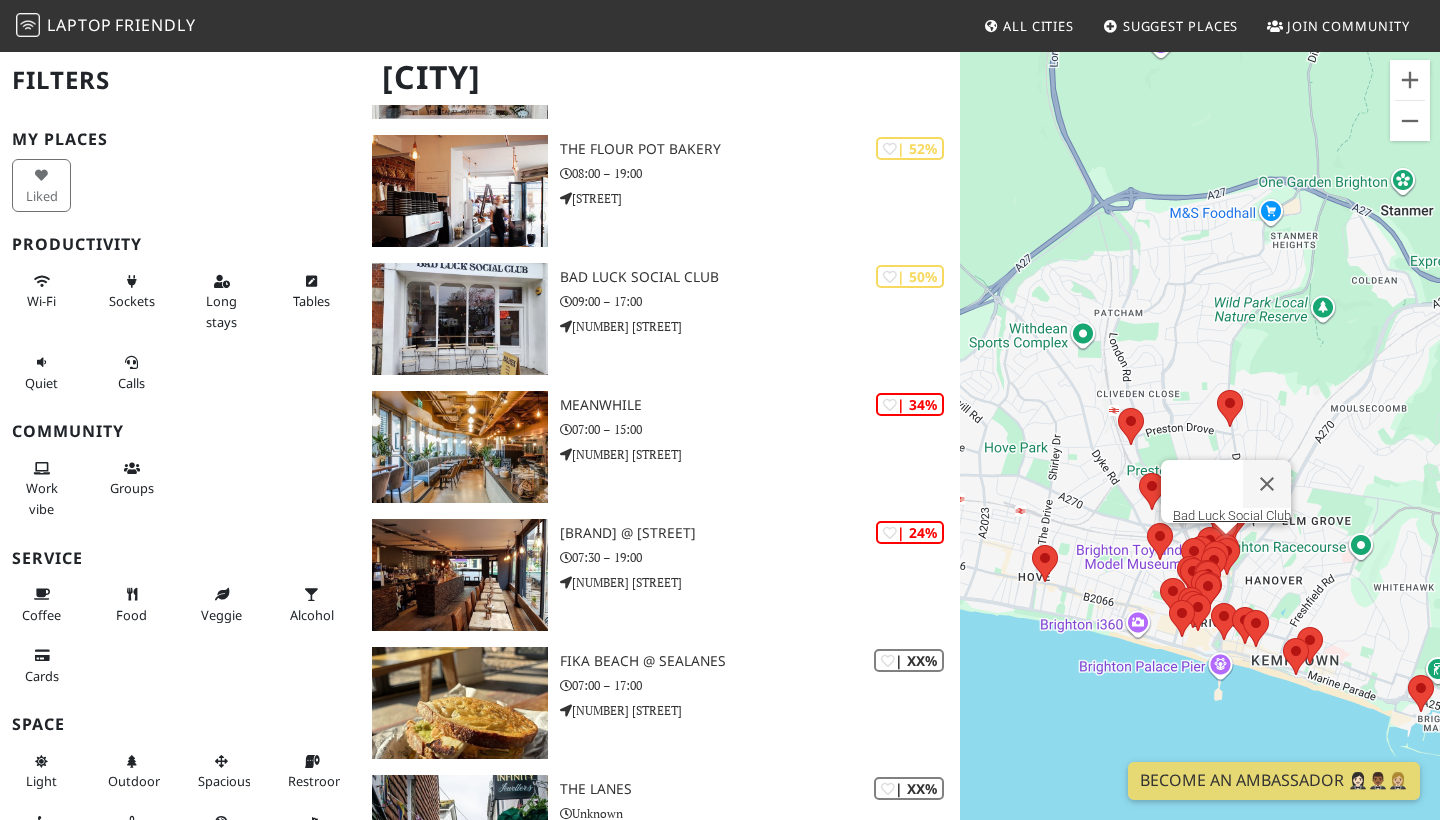 drag, startPoint x: 1211, startPoint y: 577, endPoint x: 1304, endPoint y: 382, distance: 216.04166 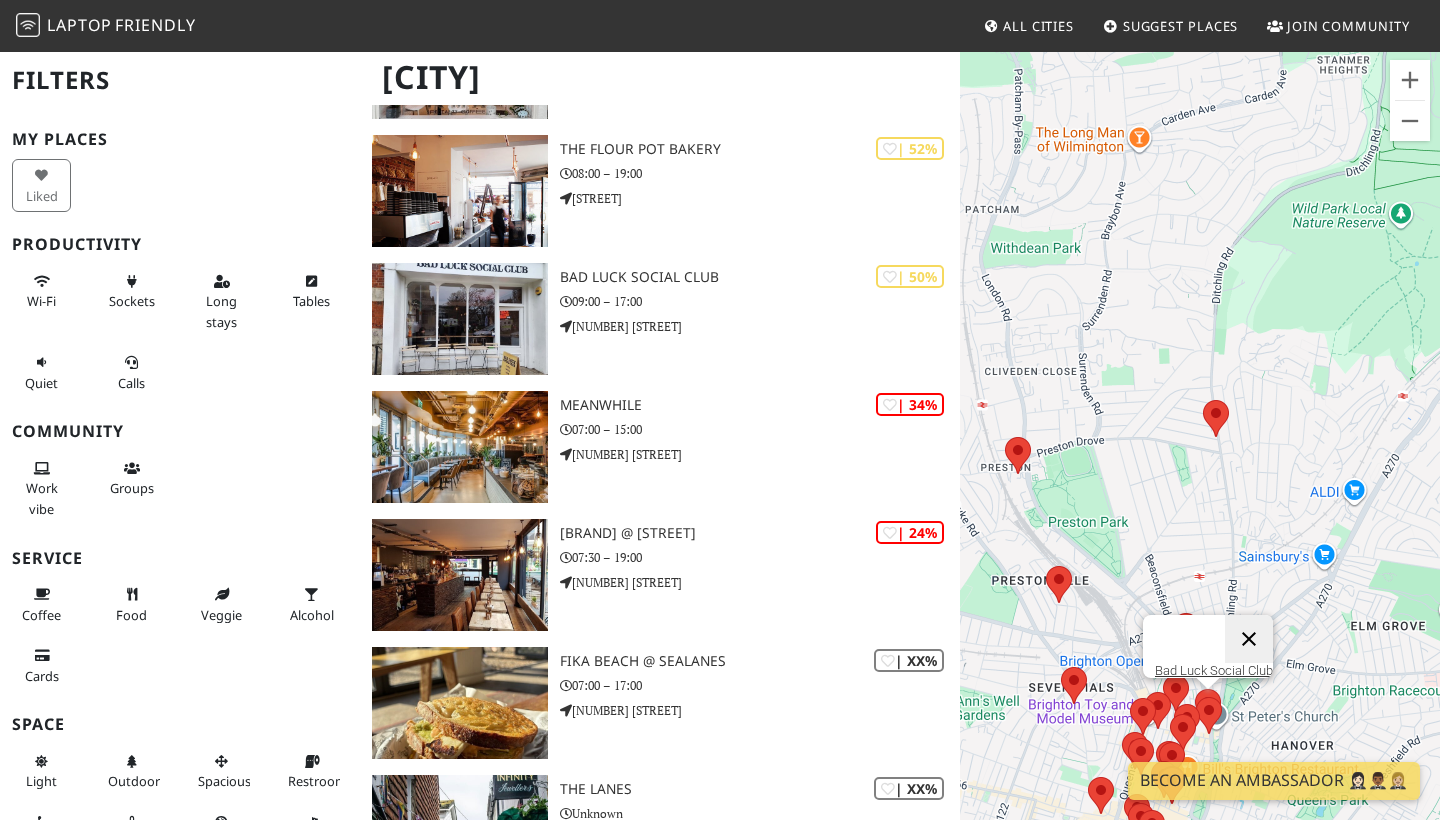 click at bounding box center (1249, 639) 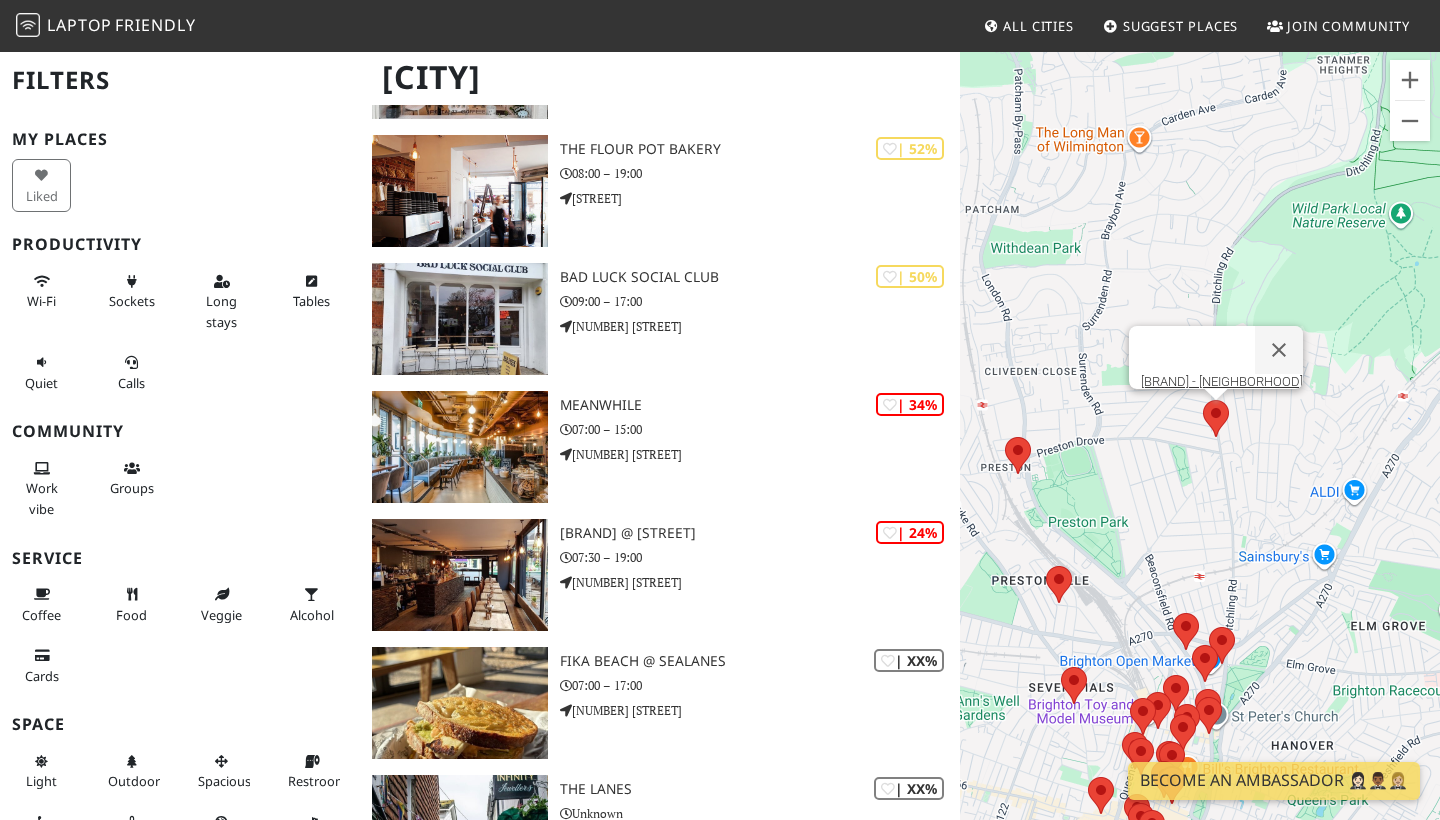 click at bounding box center [1203, 400] 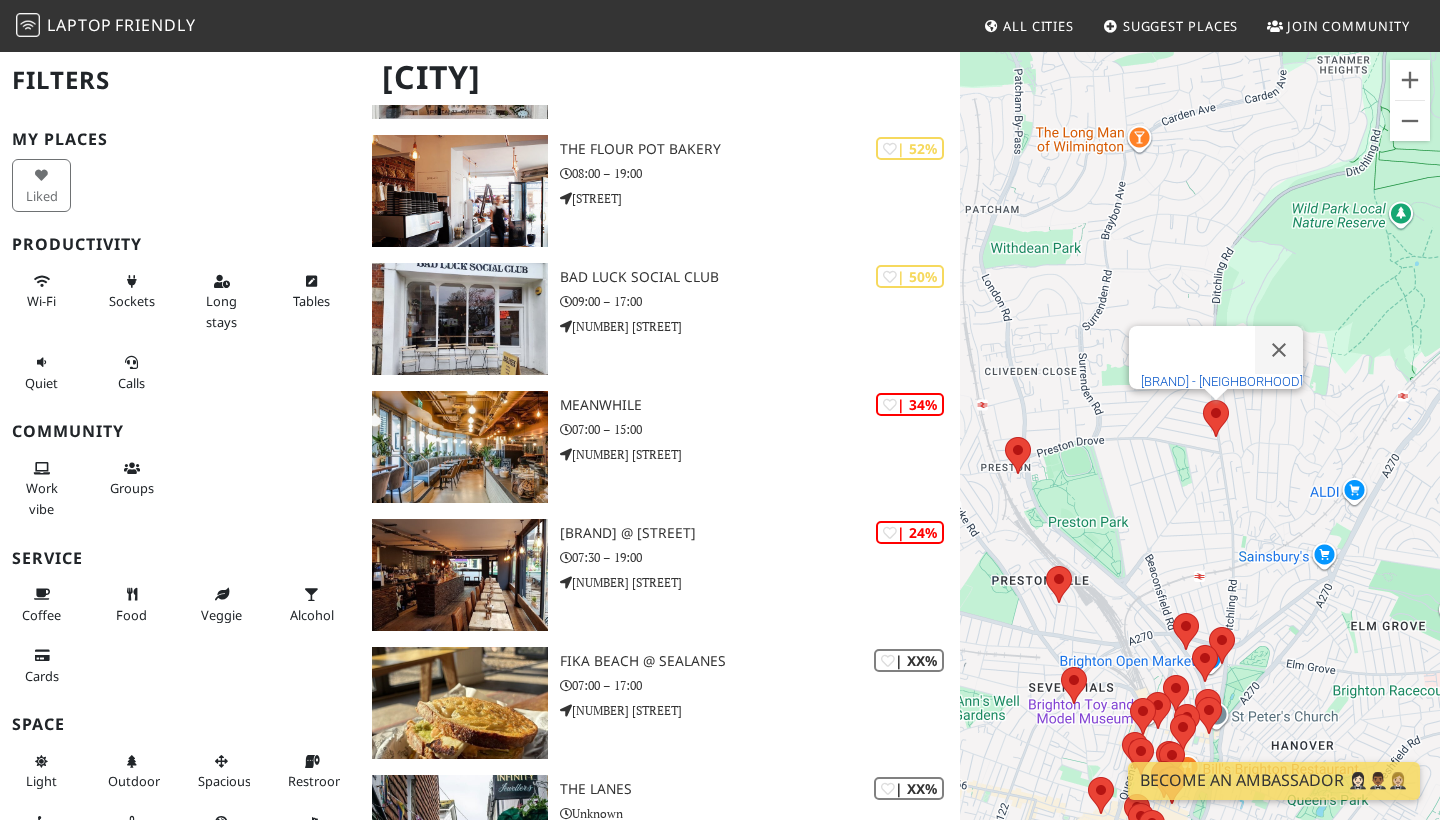 click on "The Flour Pot Bakery - Fiveways" at bounding box center [1222, 381] 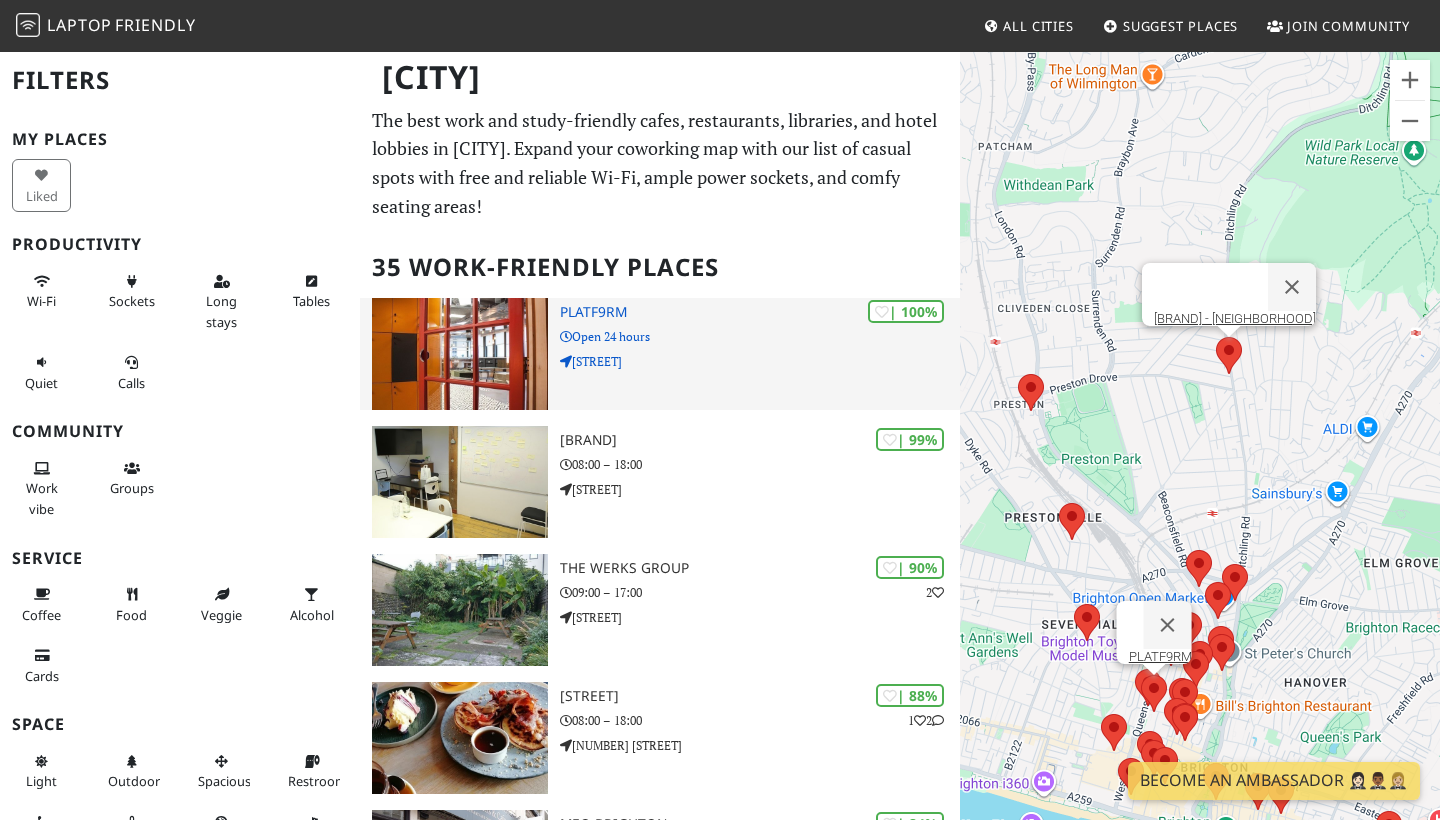 scroll, scrollTop: 0, scrollLeft: 0, axis: both 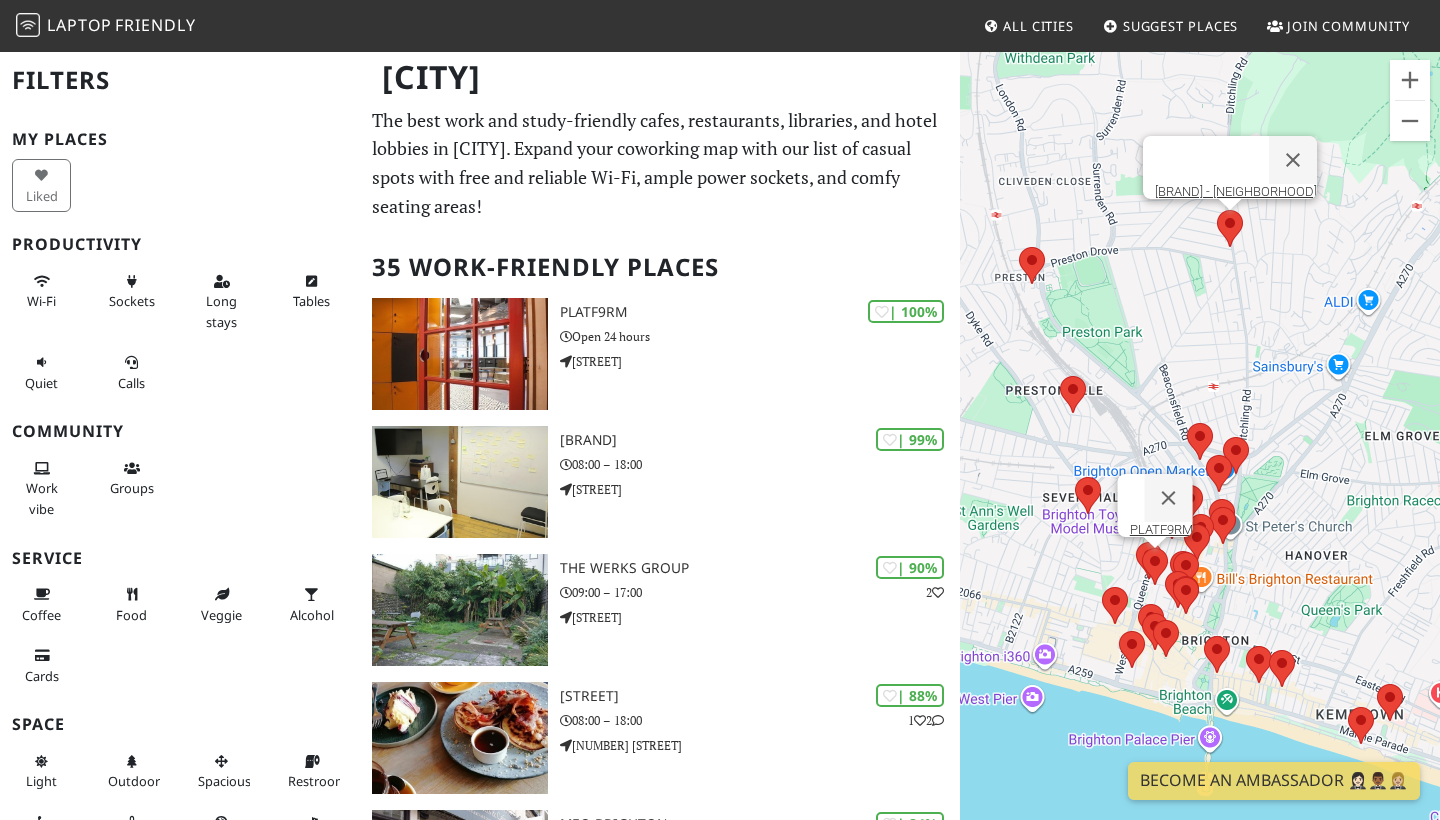 drag, startPoint x: 1275, startPoint y: 475, endPoint x: 1278, endPoint y: 340, distance: 135.03333 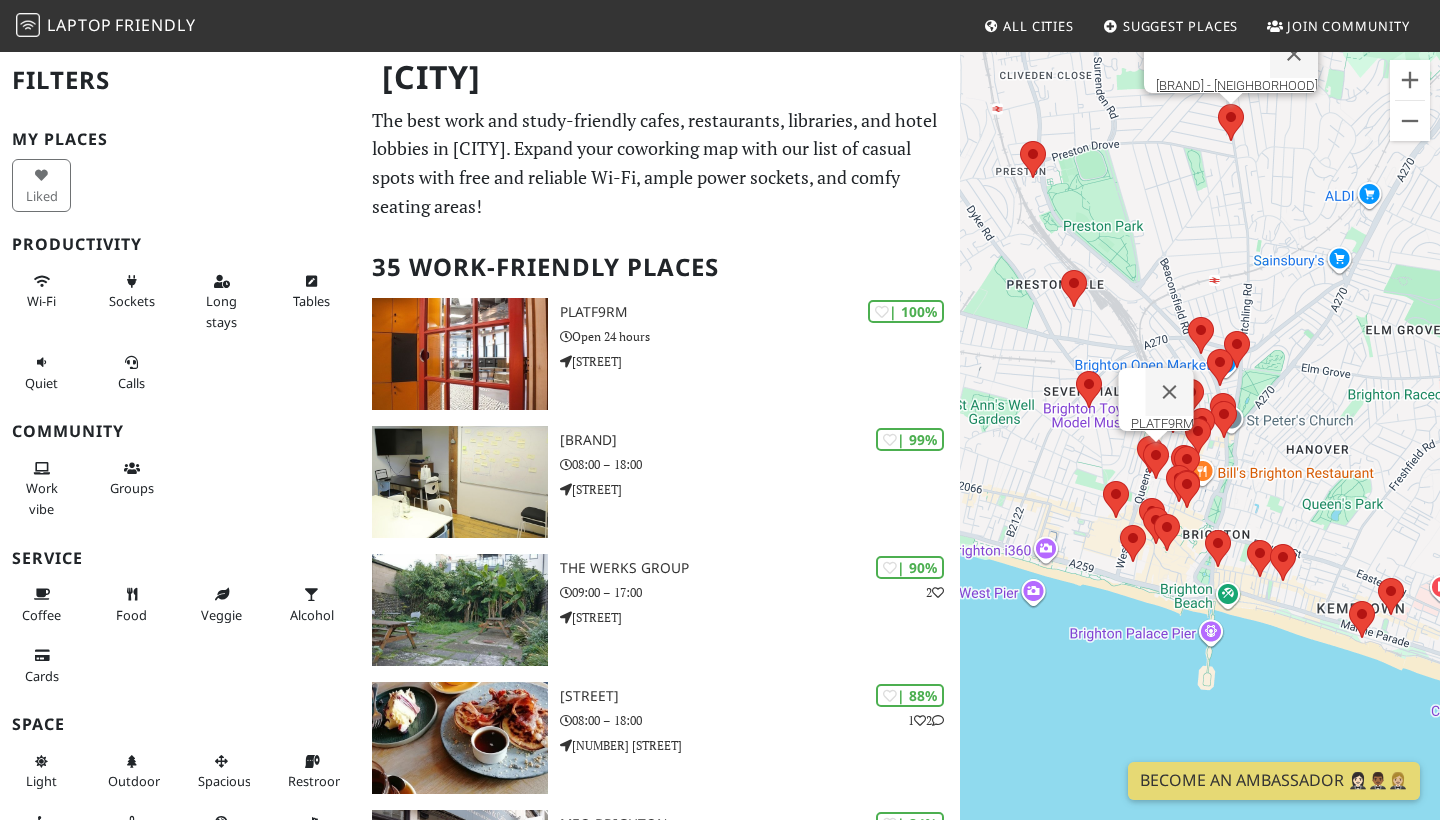 drag, startPoint x: 1266, startPoint y: 732, endPoint x: 1236, endPoint y: 592, distance: 143.1782 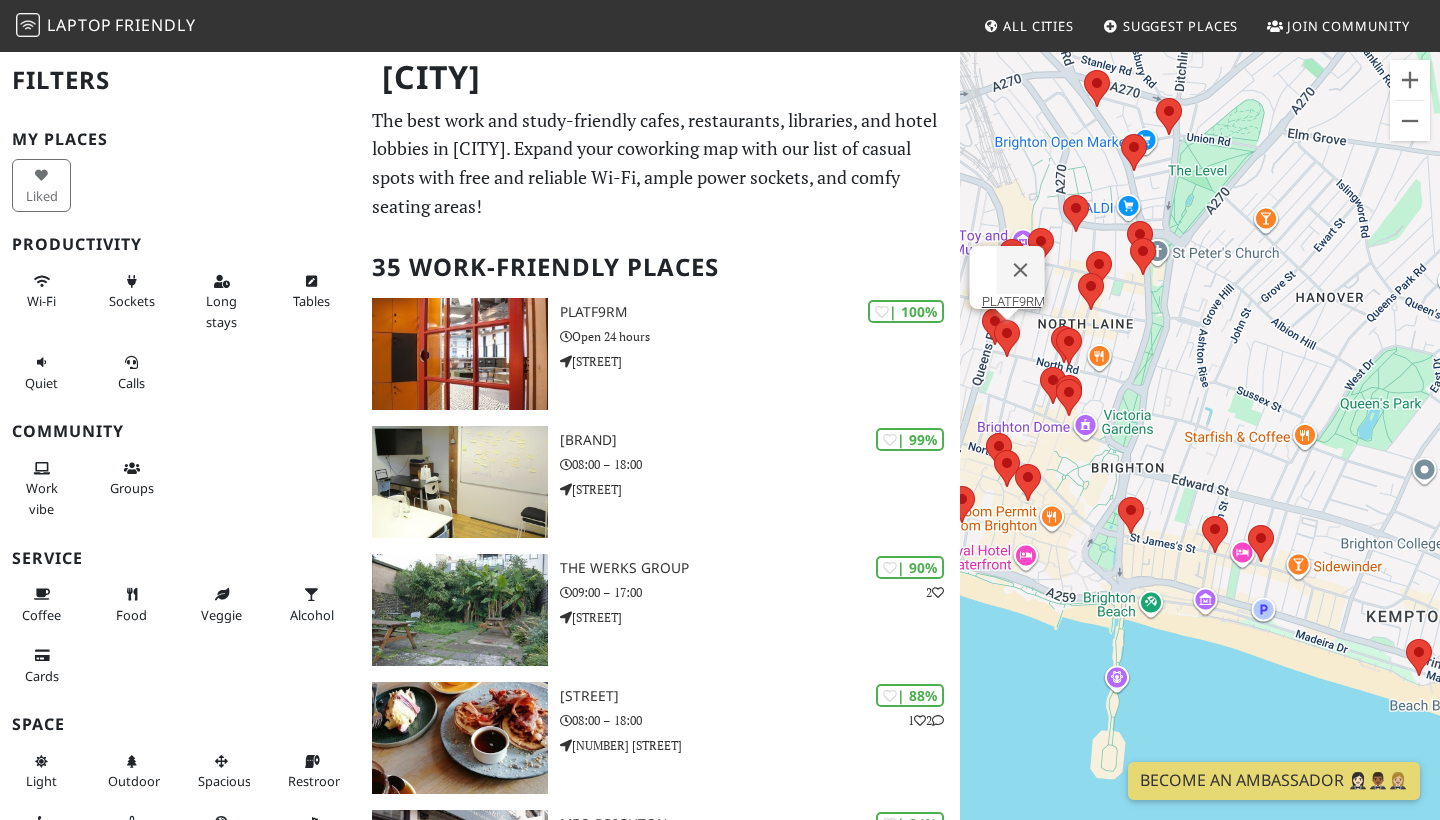 drag, startPoint x: 1195, startPoint y: 566, endPoint x: 1160, endPoint y: 562, distance: 35.22783 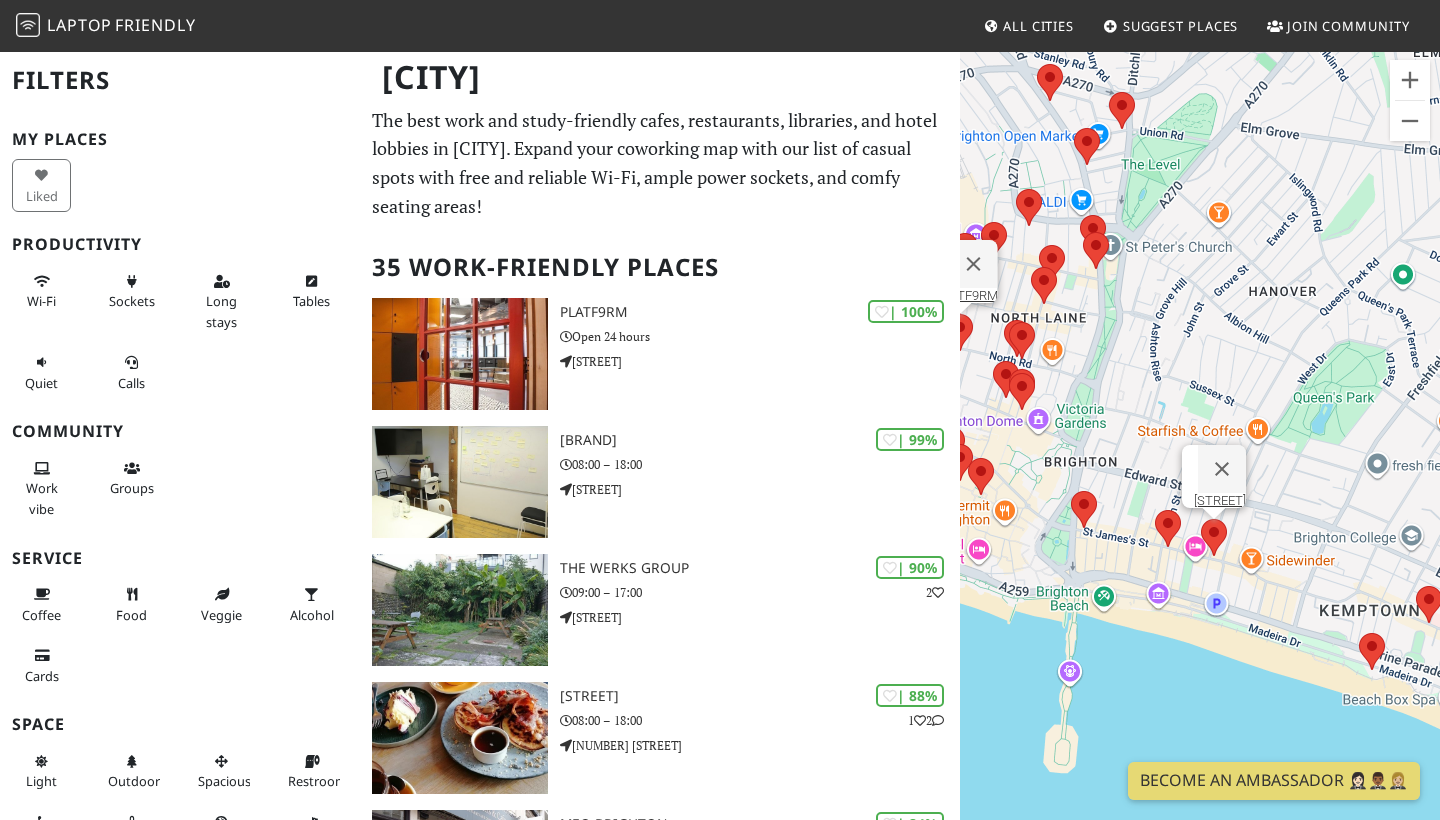 click at bounding box center (1201, 519) 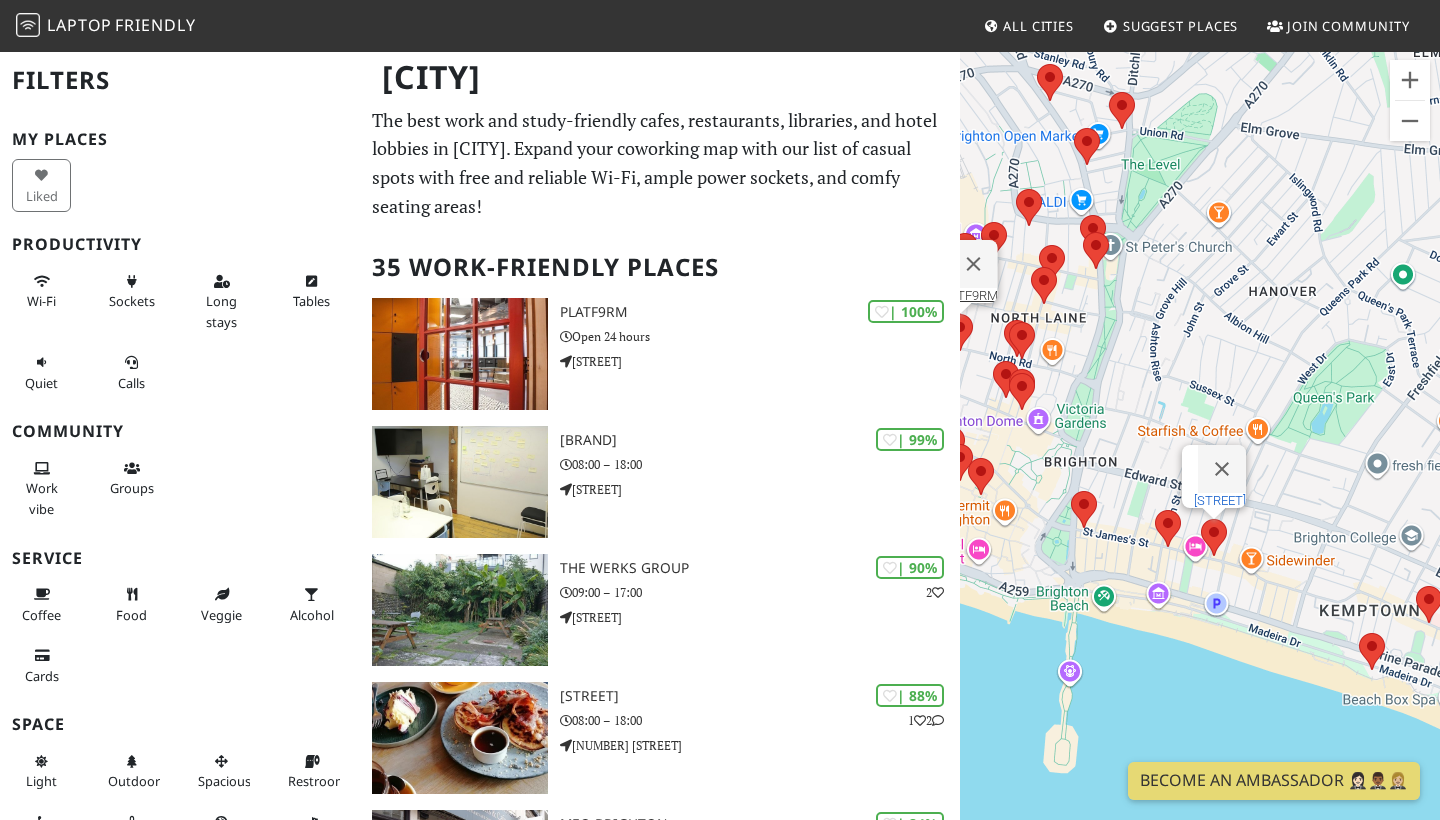 click on "WOLFOX AVENUE" at bounding box center [1220, 500] 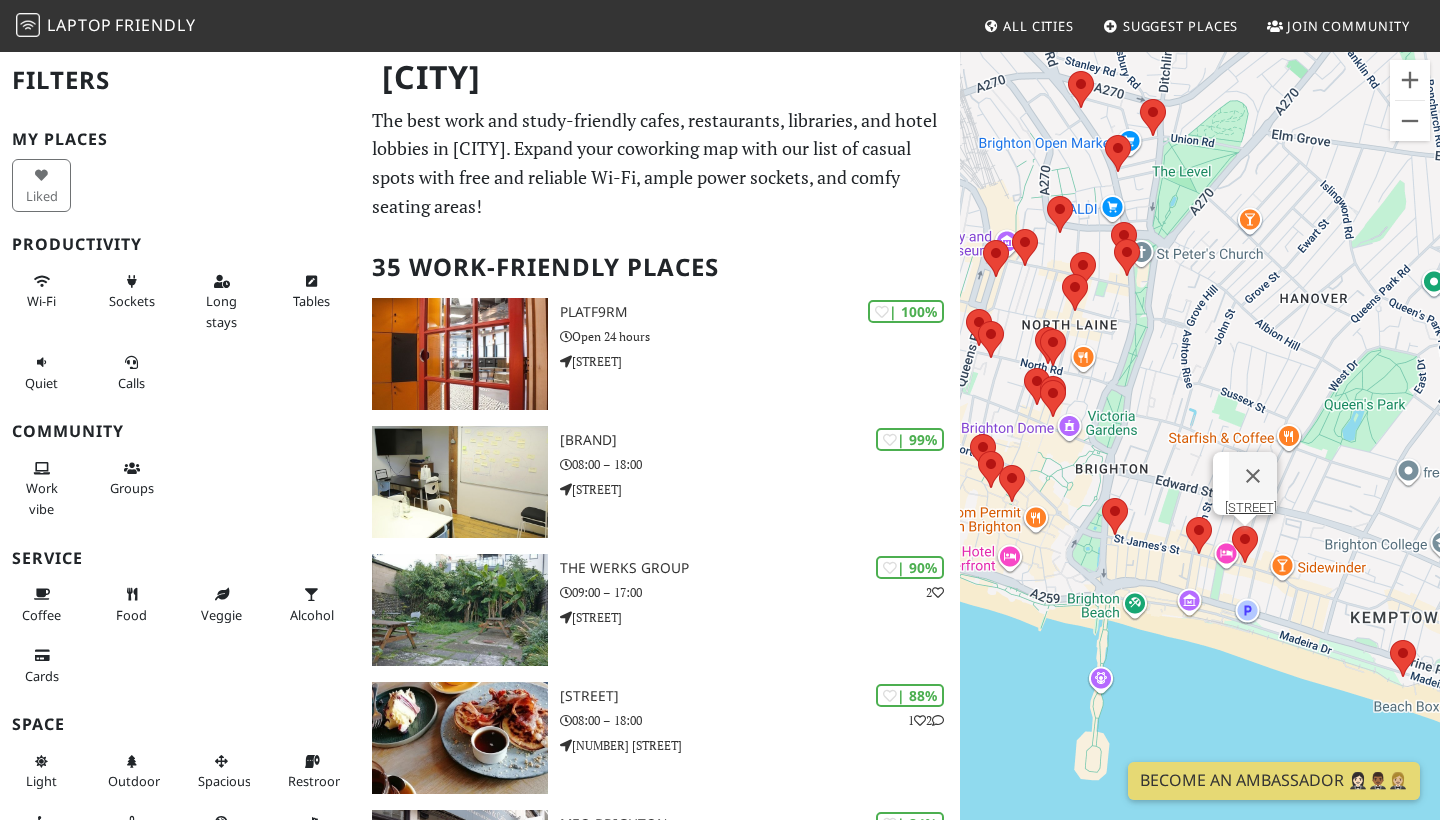 scroll, scrollTop: 0, scrollLeft: 0, axis: both 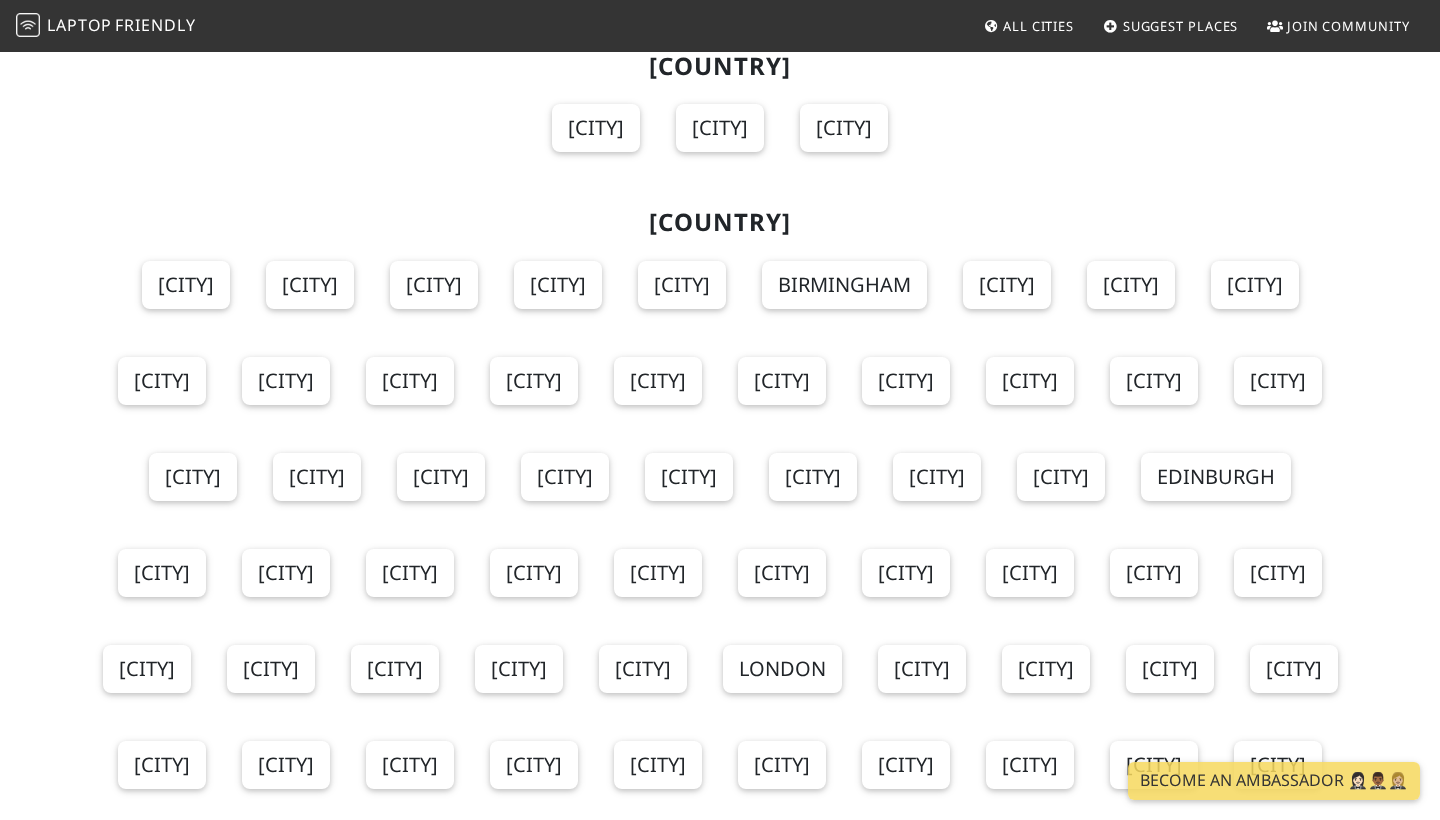 click on "Çorum" at bounding box center (658, -534) 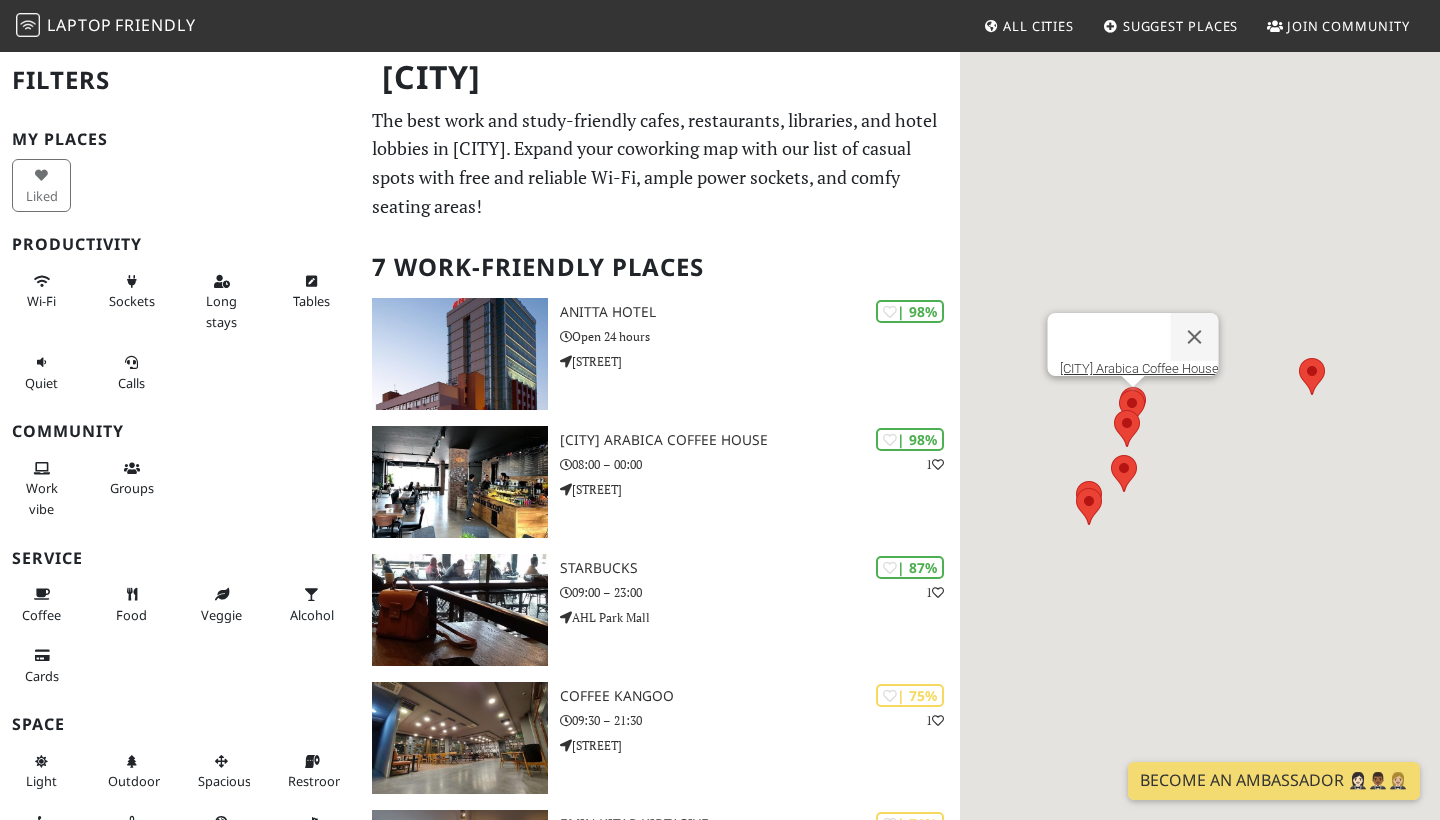 scroll, scrollTop: 0, scrollLeft: 0, axis: both 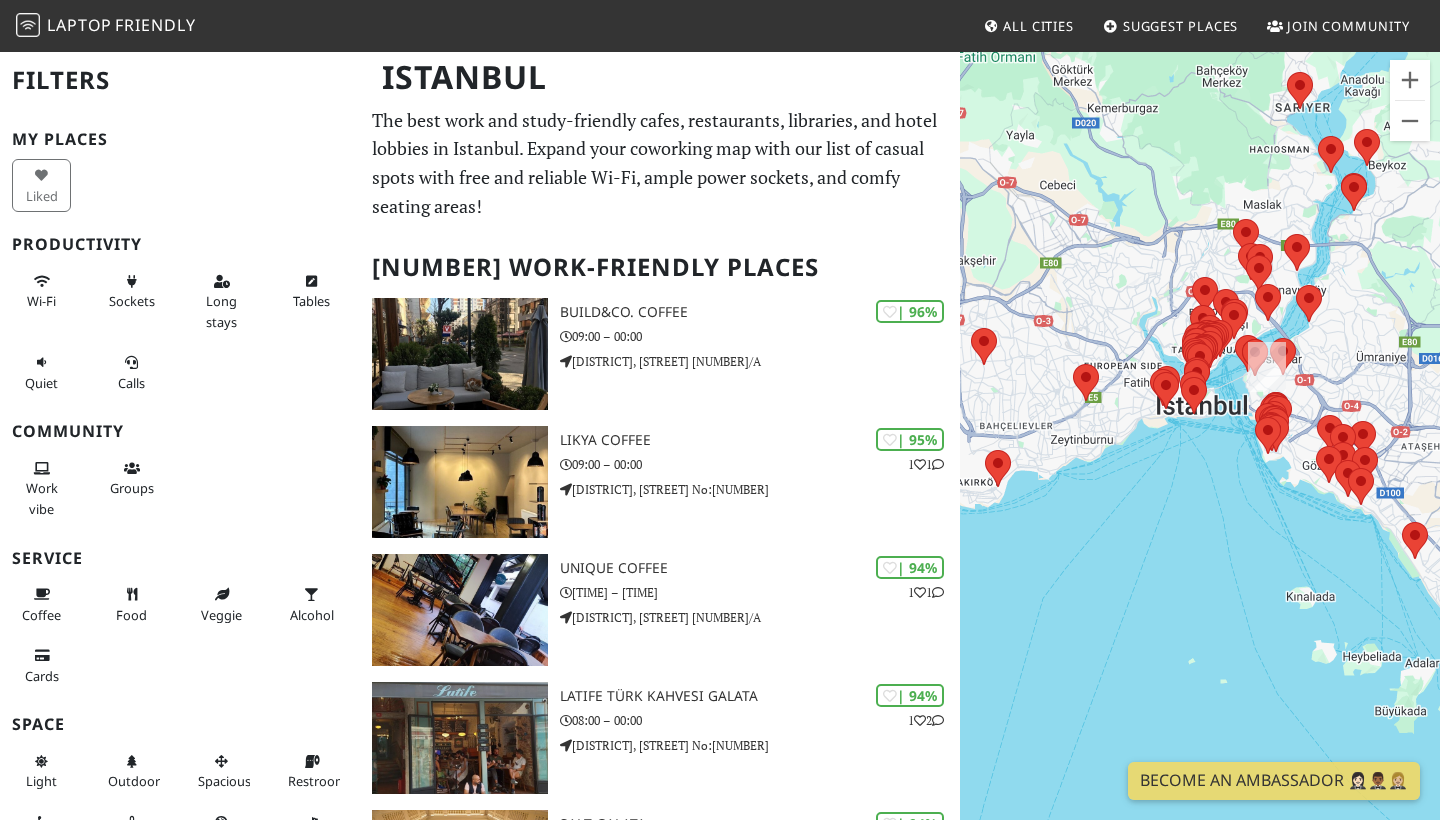 drag, startPoint x: 1313, startPoint y: 561, endPoint x: 1141, endPoint y: 561, distance: 172 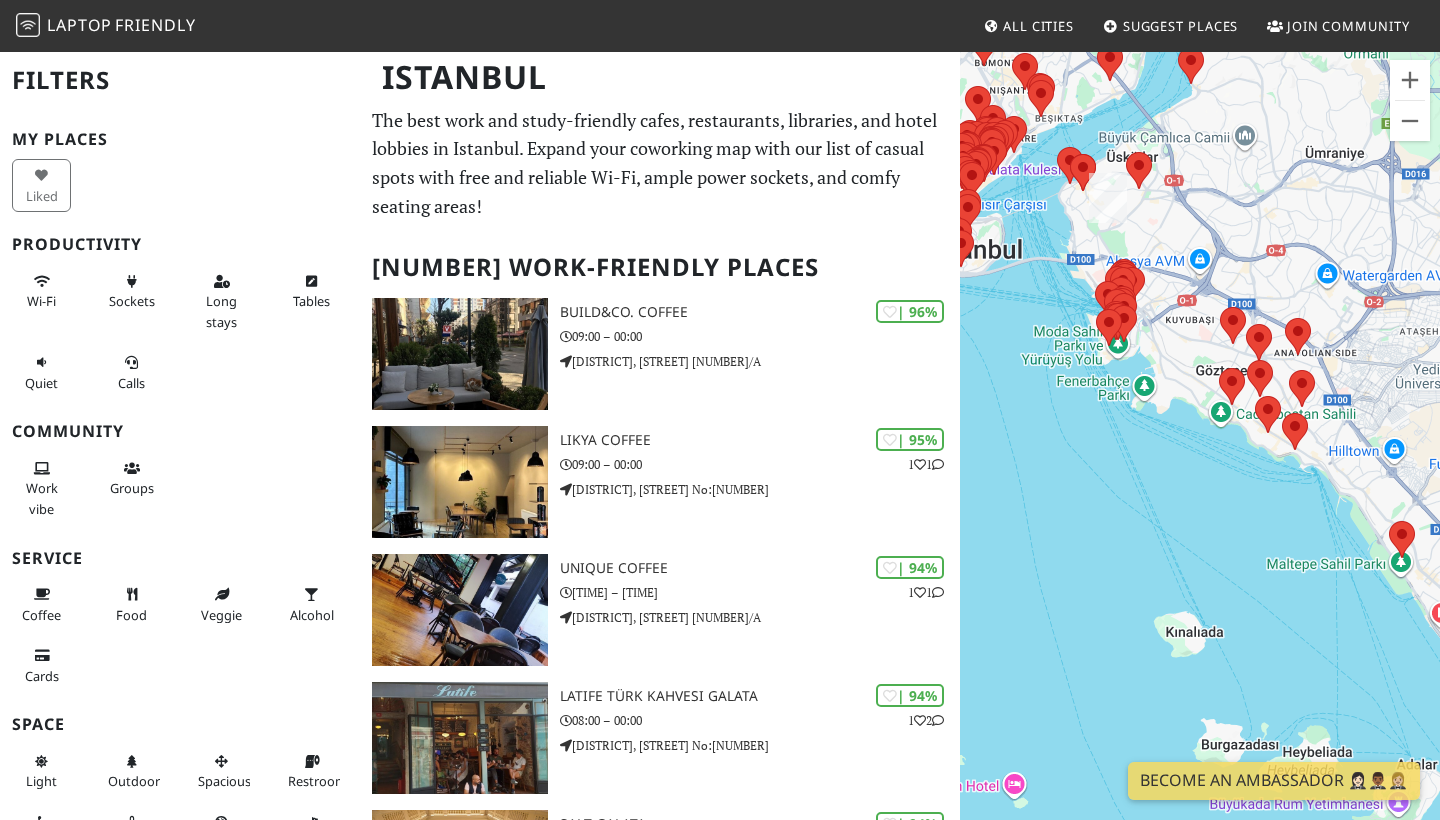 drag, startPoint x: 1240, startPoint y: 524, endPoint x: 1133, endPoint y: 511, distance: 107.78683 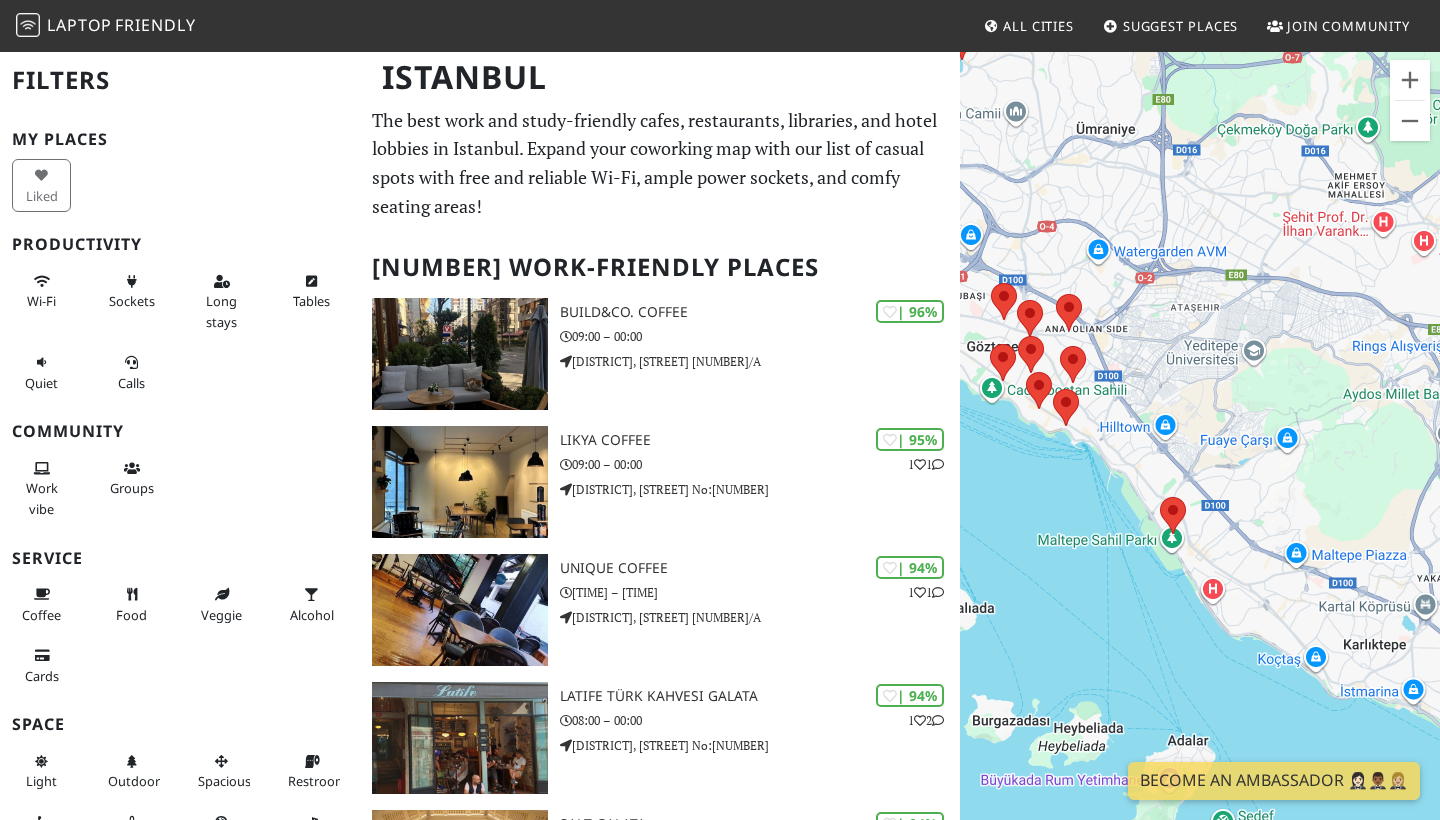 drag, startPoint x: 1243, startPoint y: 665, endPoint x: 1192, endPoint y: 664, distance: 51.009804 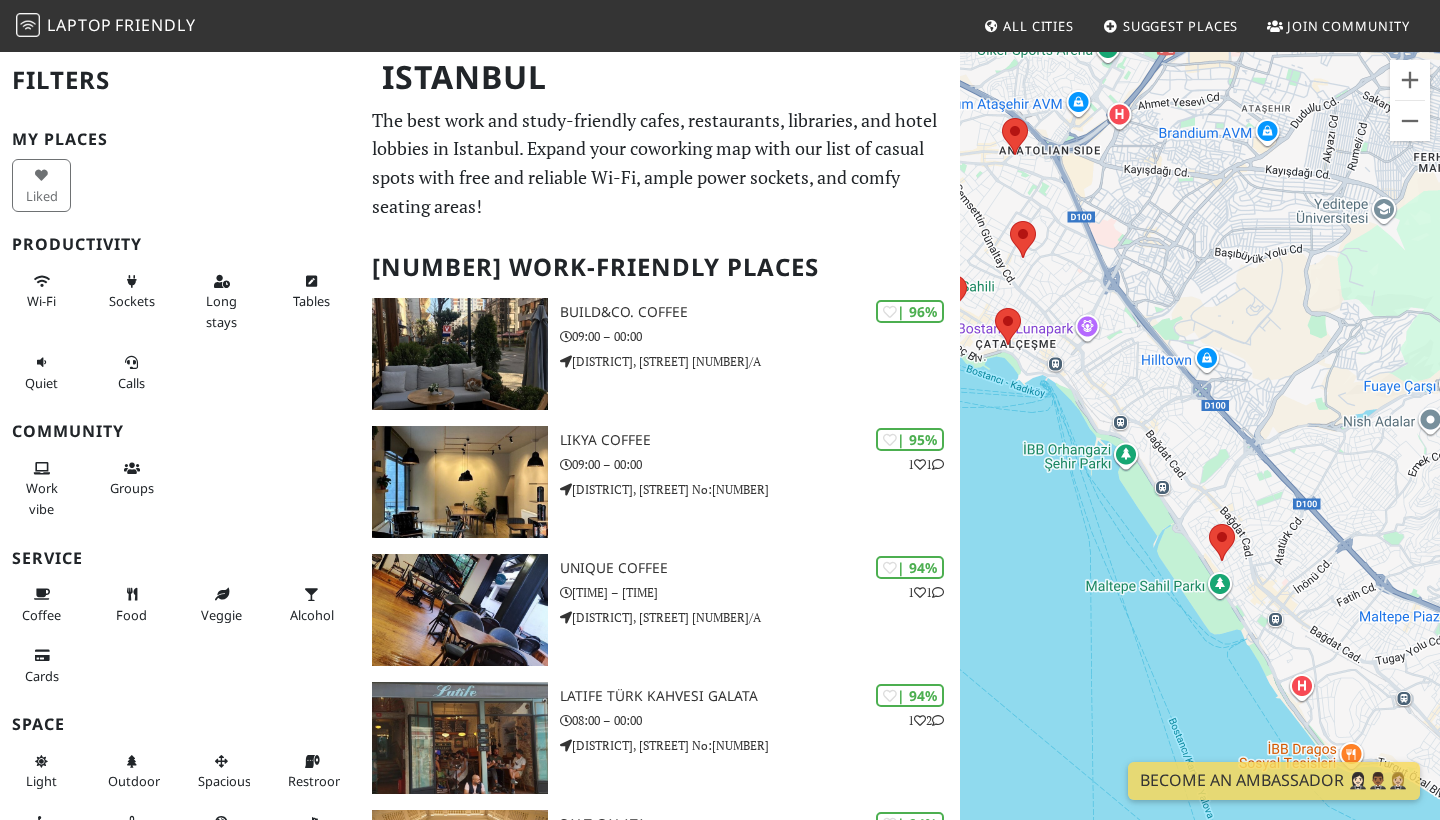 drag, startPoint x: 1066, startPoint y: 457, endPoint x: 1146, endPoint y: 551, distance: 123.4342 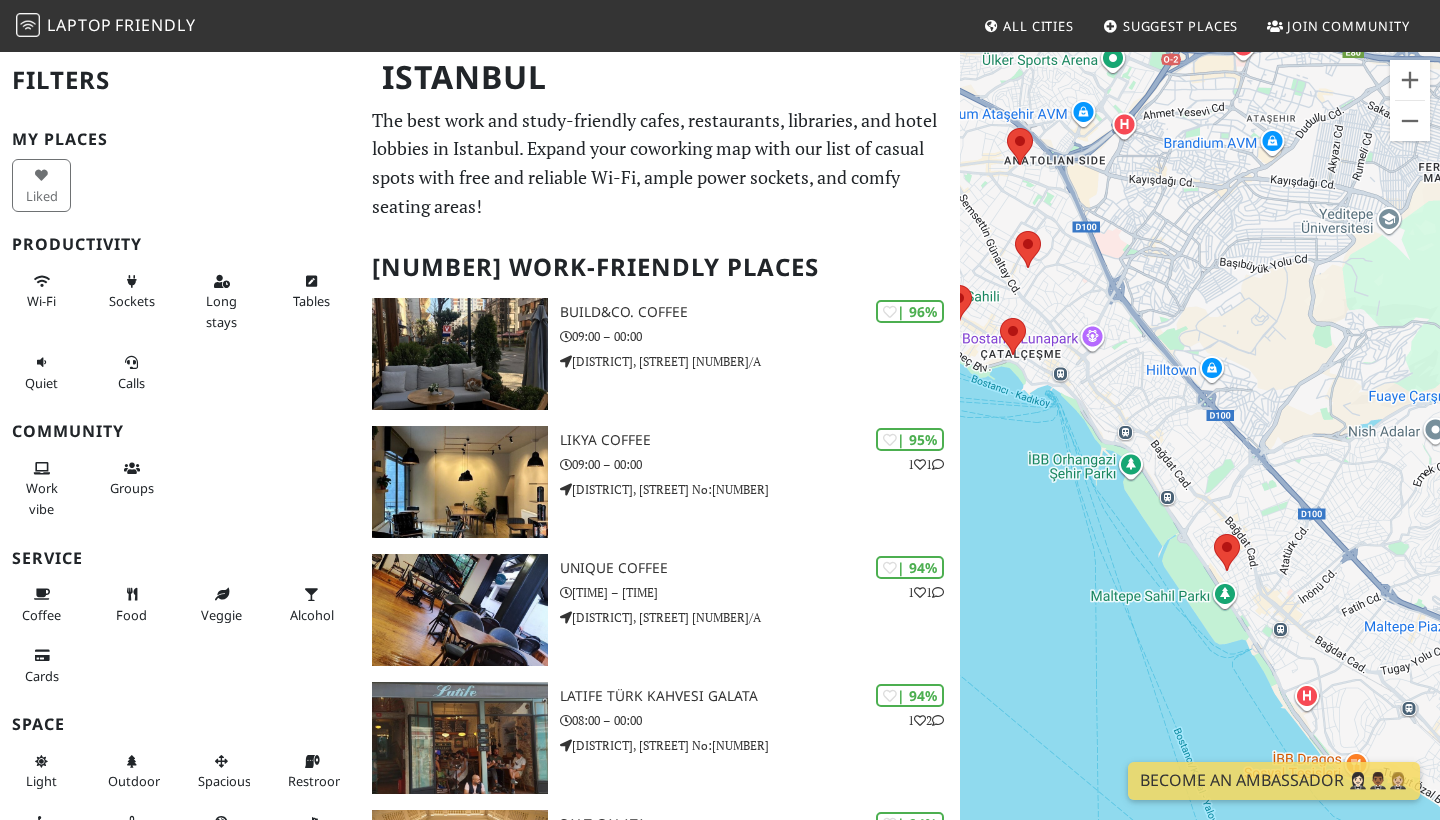 drag, startPoint x: 1146, startPoint y: 549, endPoint x: 1131, endPoint y: 547, distance: 15.132746 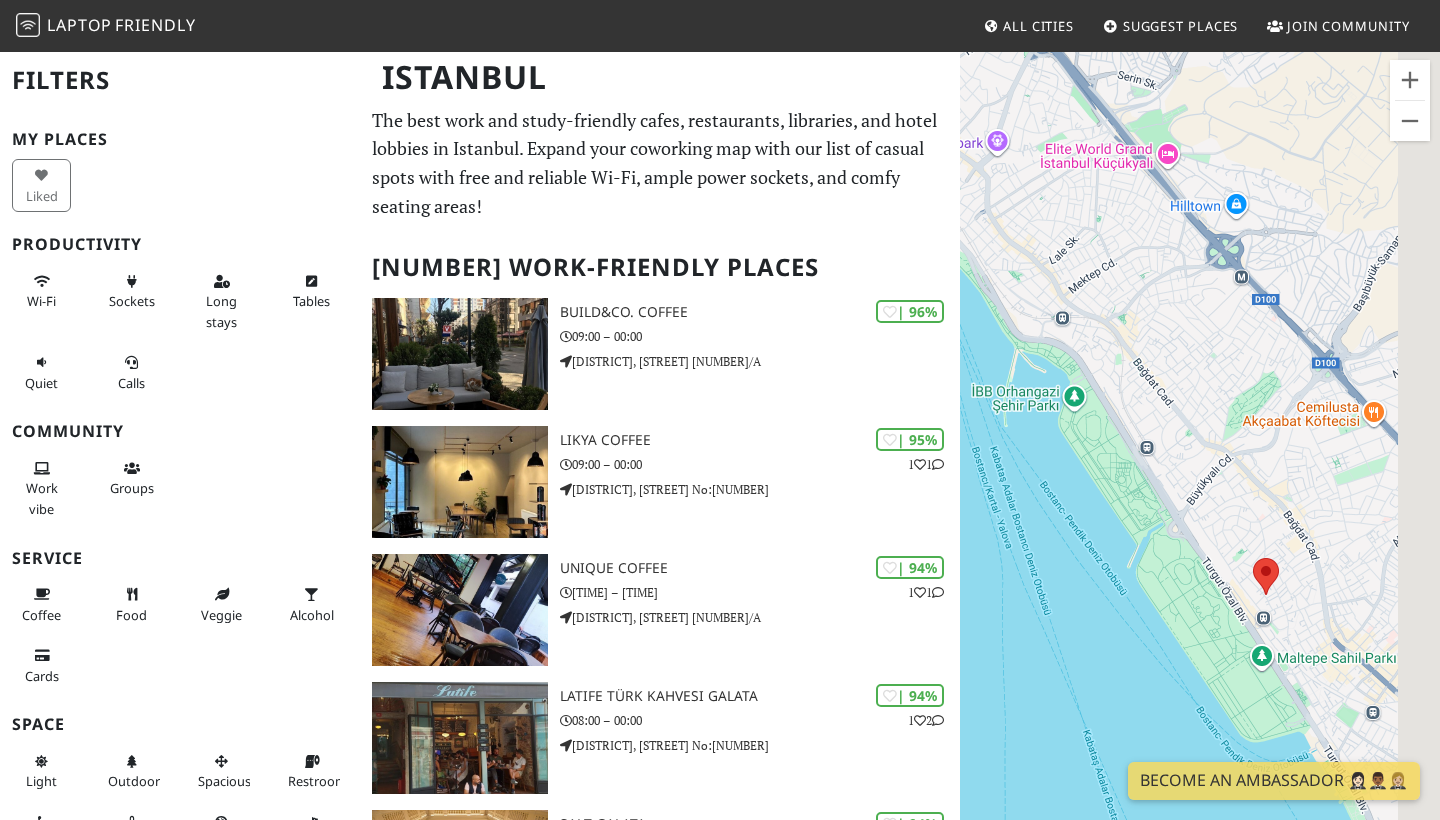 drag, startPoint x: 1171, startPoint y: 585, endPoint x: 1042, endPoint y: 593, distance: 129.24782 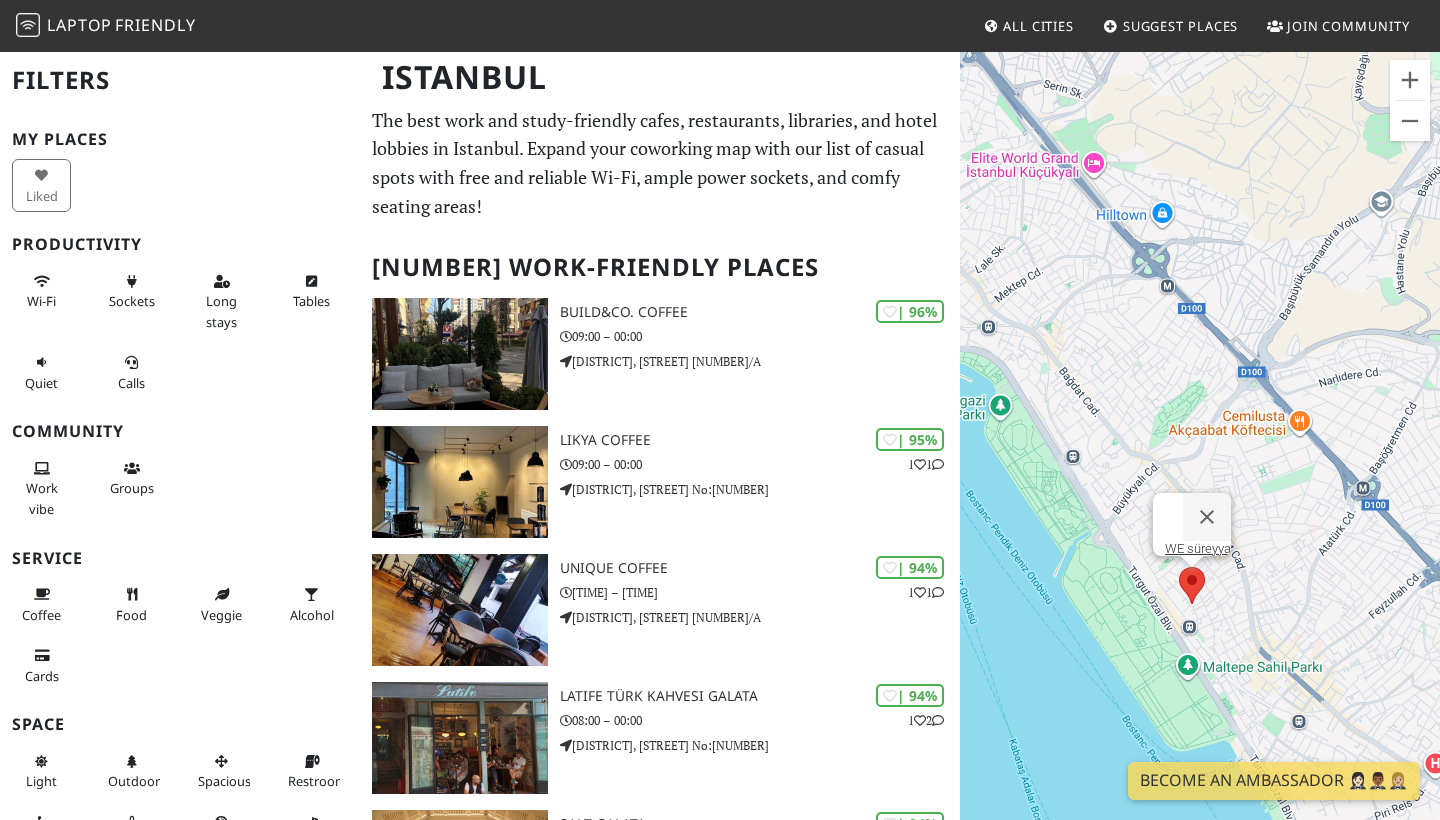 click at bounding box center [1179, 567] 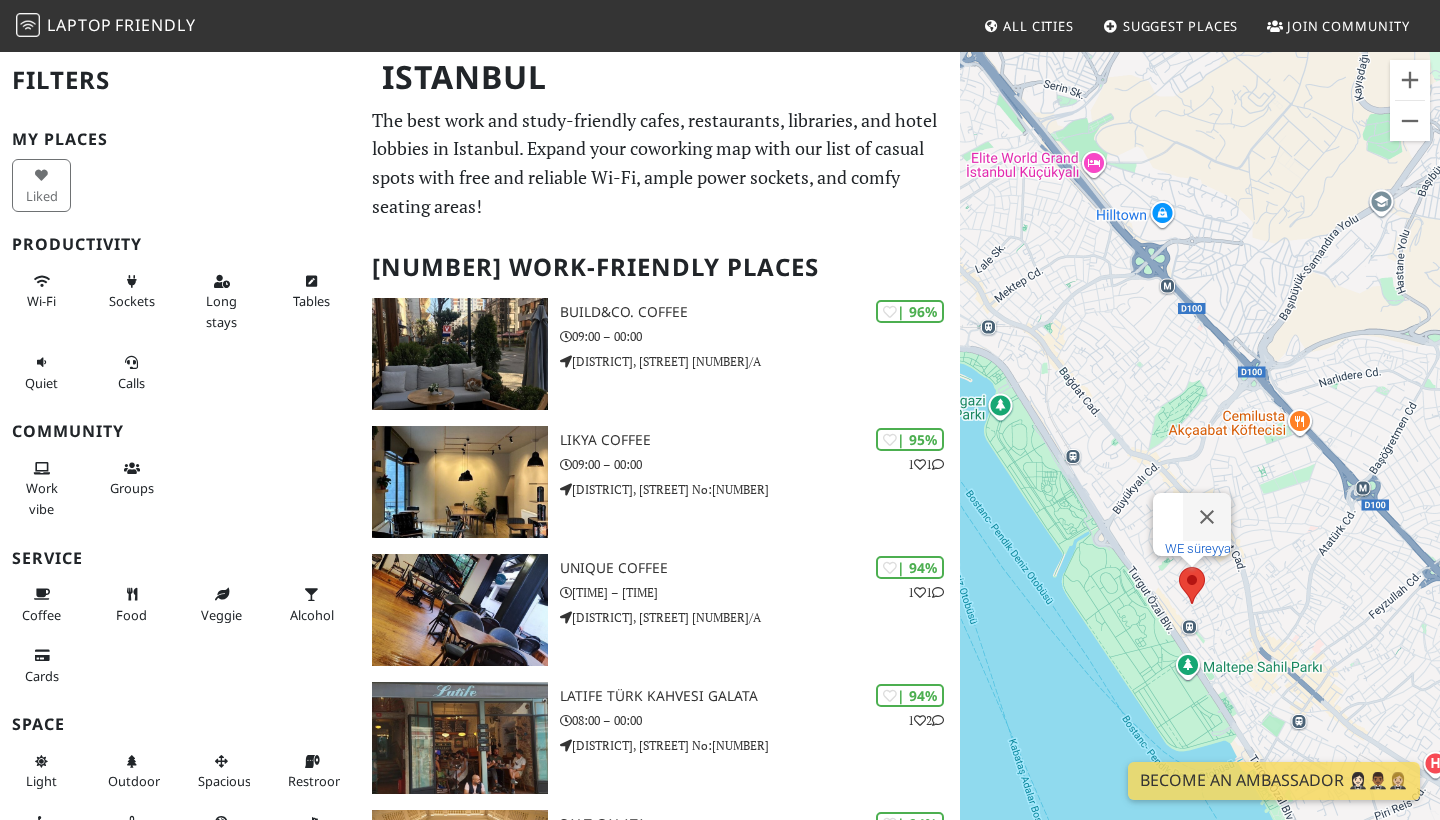 click on "WE süreyya" at bounding box center (1198, 548) 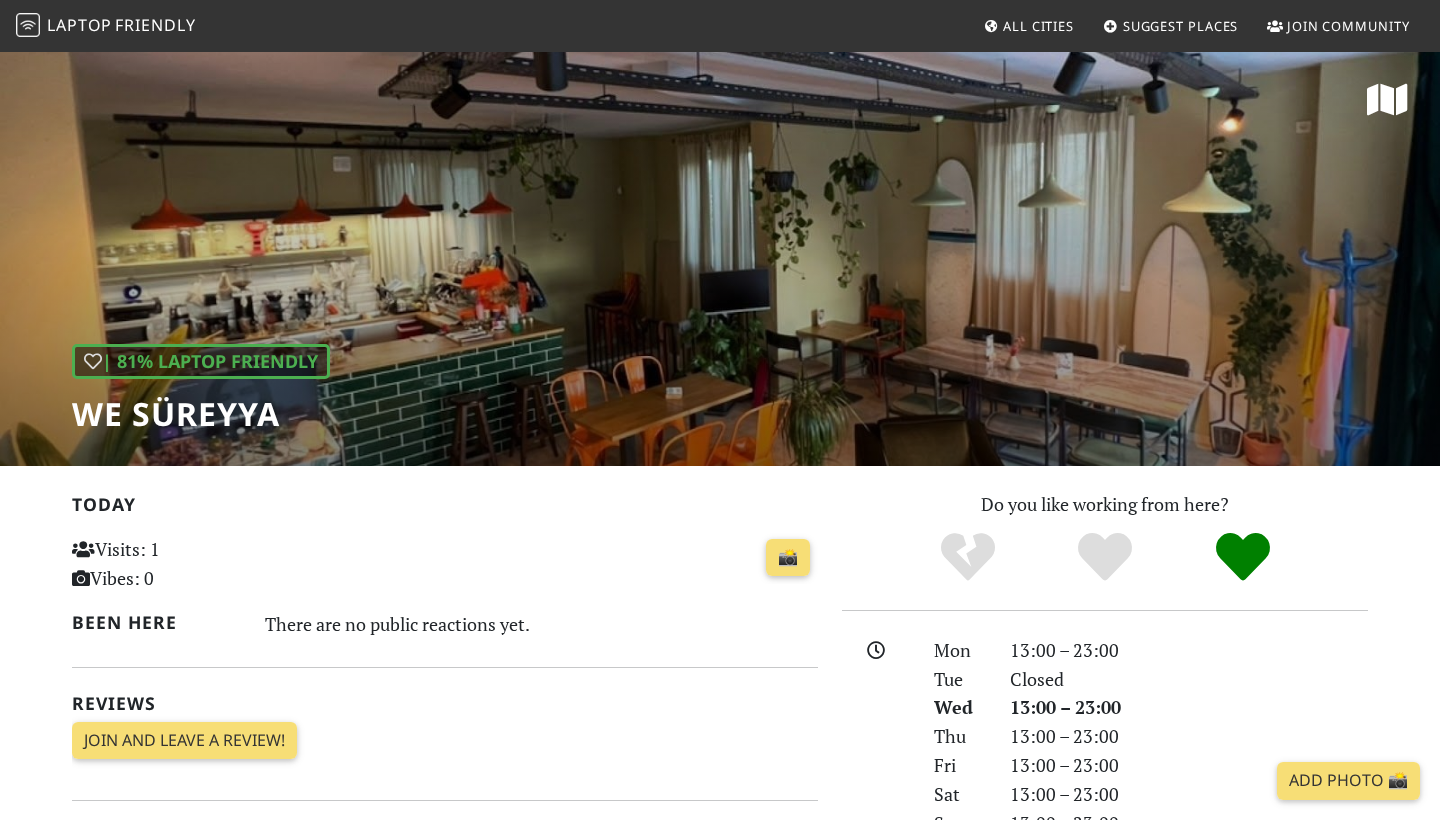 scroll, scrollTop: 0, scrollLeft: 0, axis: both 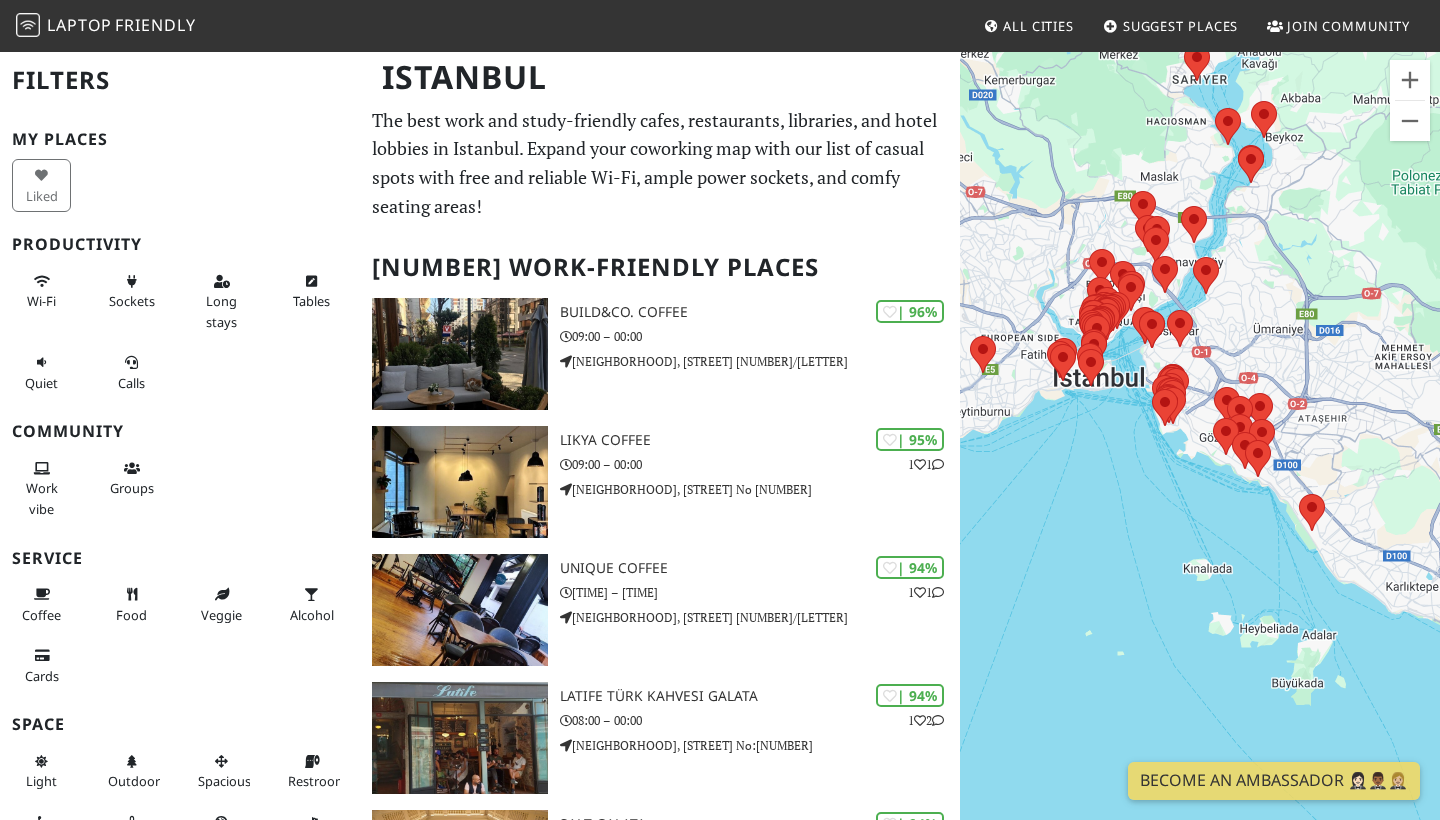 drag, startPoint x: 1217, startPoint y: 565, endPoint x: 1188, endPoint y: 548, distance: 33.61547 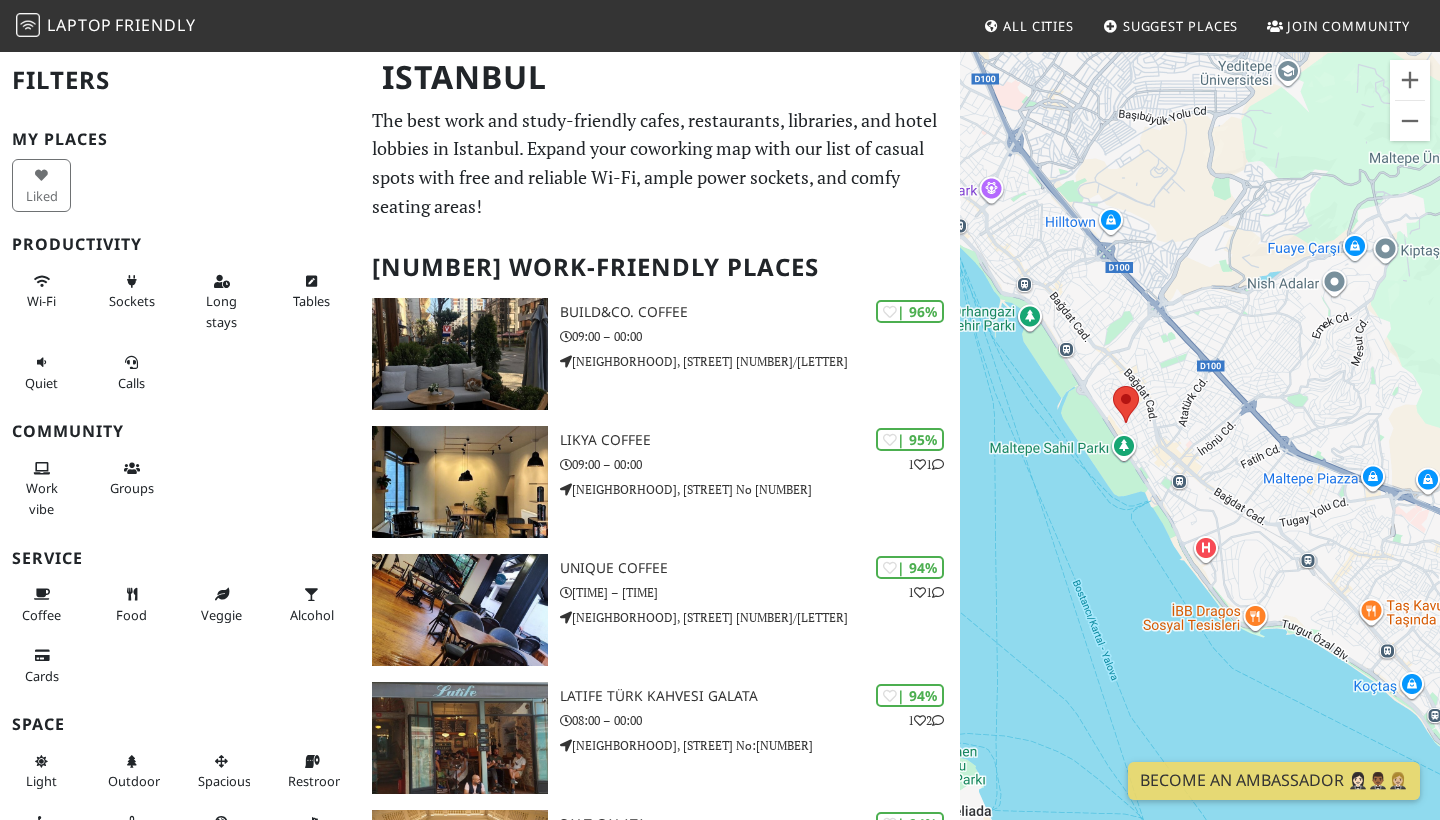 drag, startPoint x: 1152, startPoint y: 424, endPoint x: 1015, endPoint y: 415, distance: 137.2953 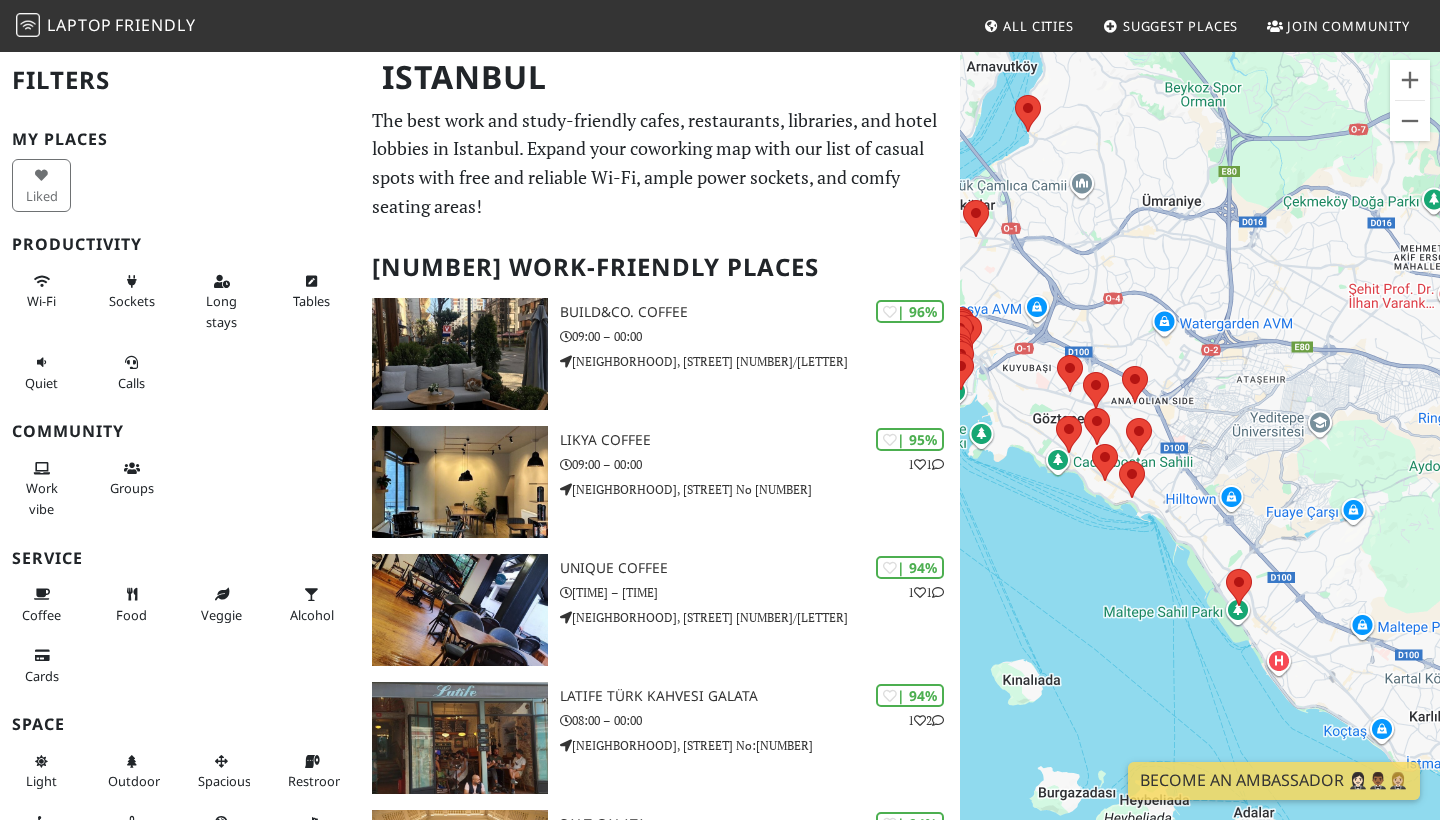 drag, startPoint x: 1081, startPoint y: 618, endPoint x: 1232, endPoint y: 698, distance: 170.883 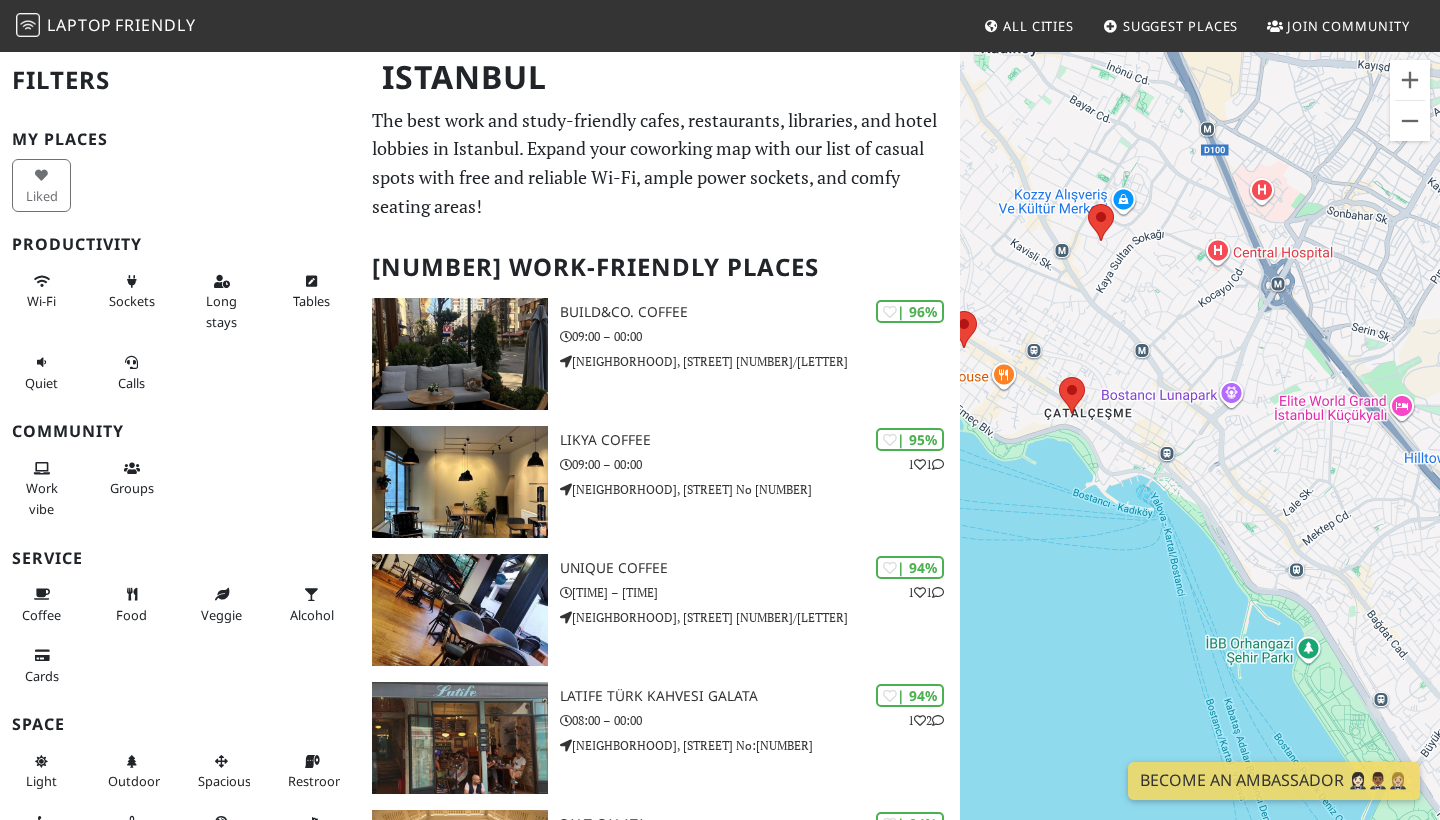 click on "To navigate, press the arrow keys." at bounding box center (1200, 460) 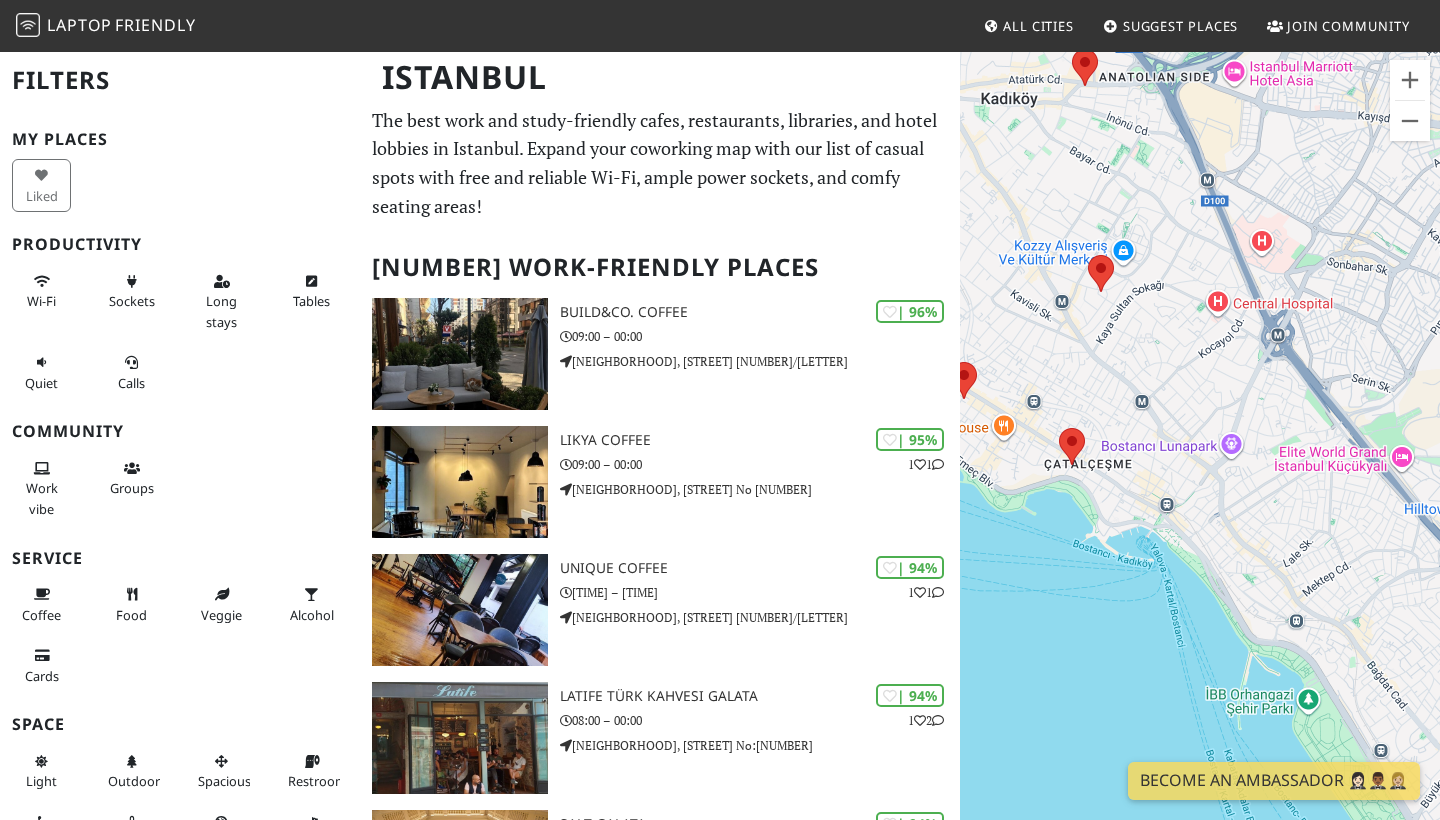 drag, startPoint x: 1092, startPoint y: 579, endPoint x: 1101, endPoint y: 653, distance: 74.54529 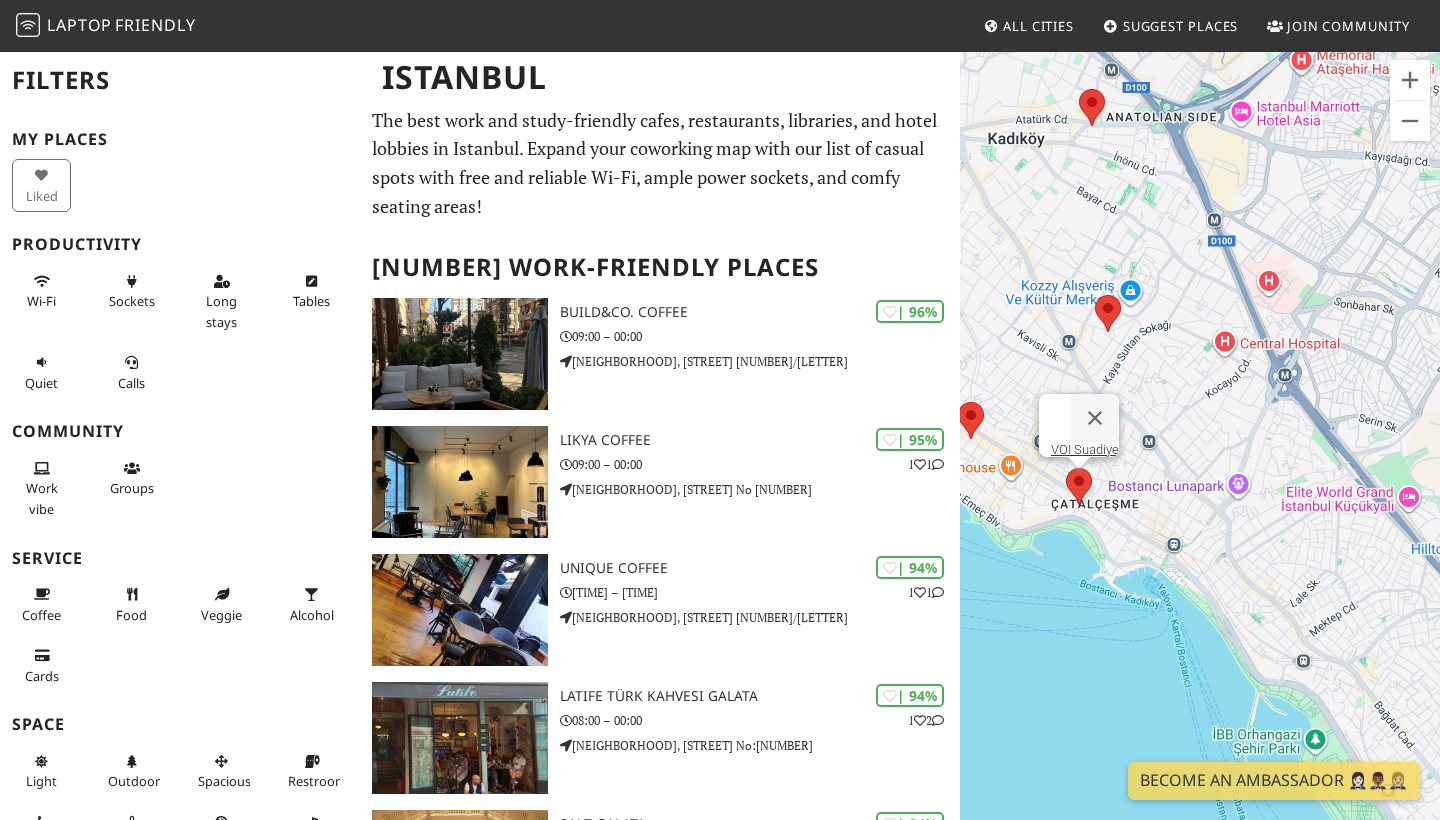 click at bounding box center (1066, 468) 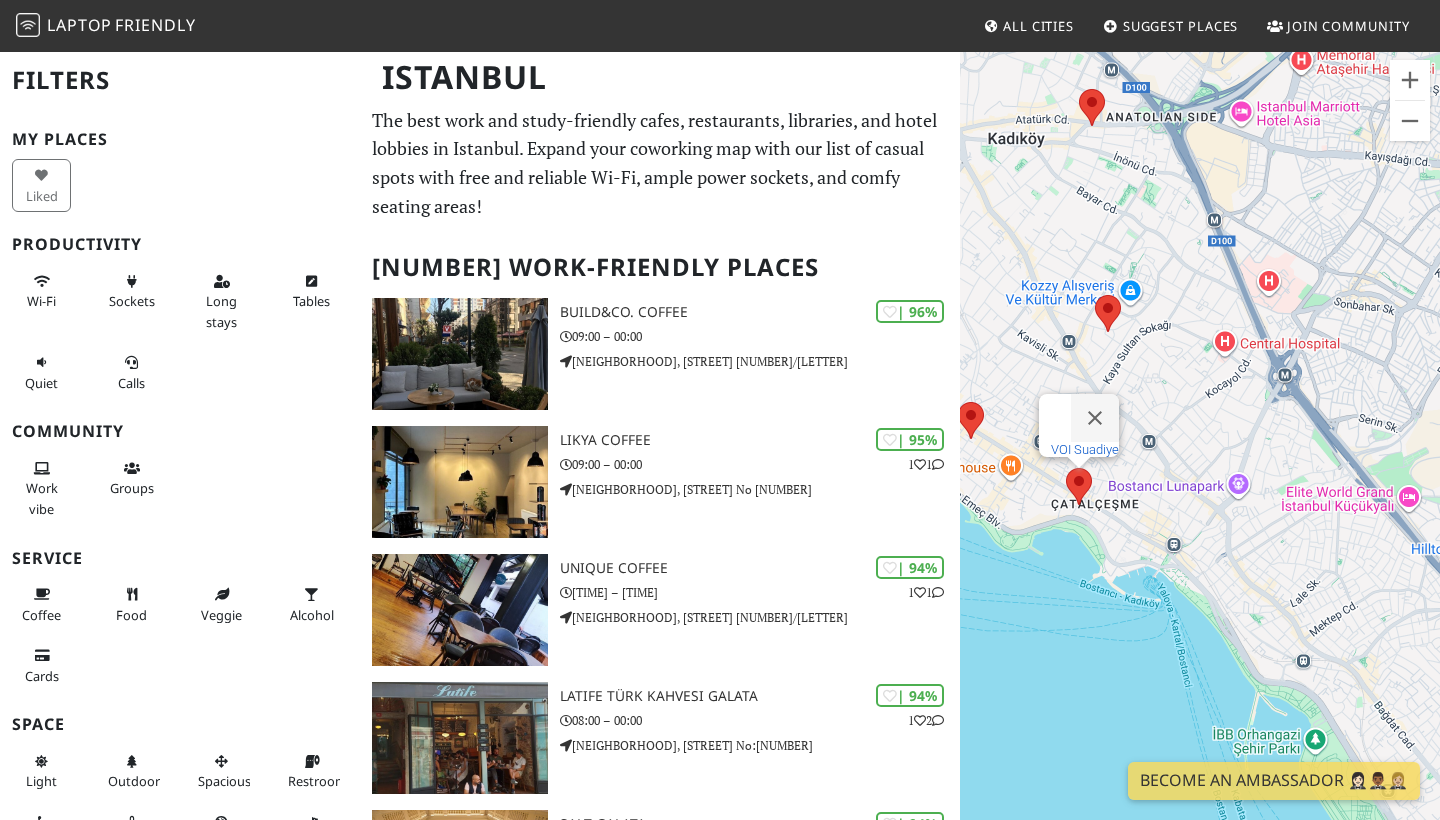 click on "VOI Suadiye" at bounding box center [1085, 449] 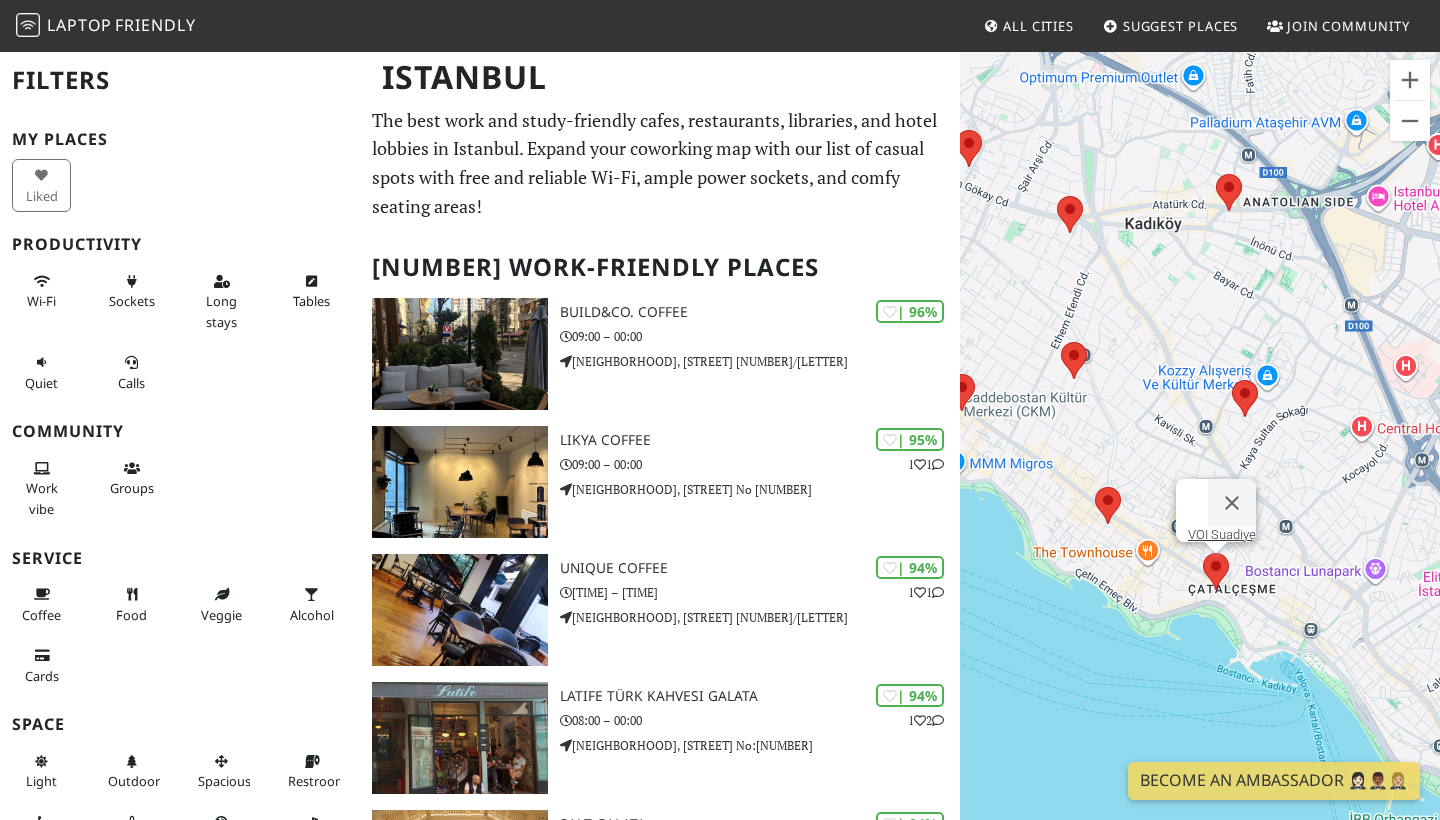 drag, startPoint x: 1169, startPoint y: 471, endPoint x: 1070, endPoint y: 522, distance: 111.364265 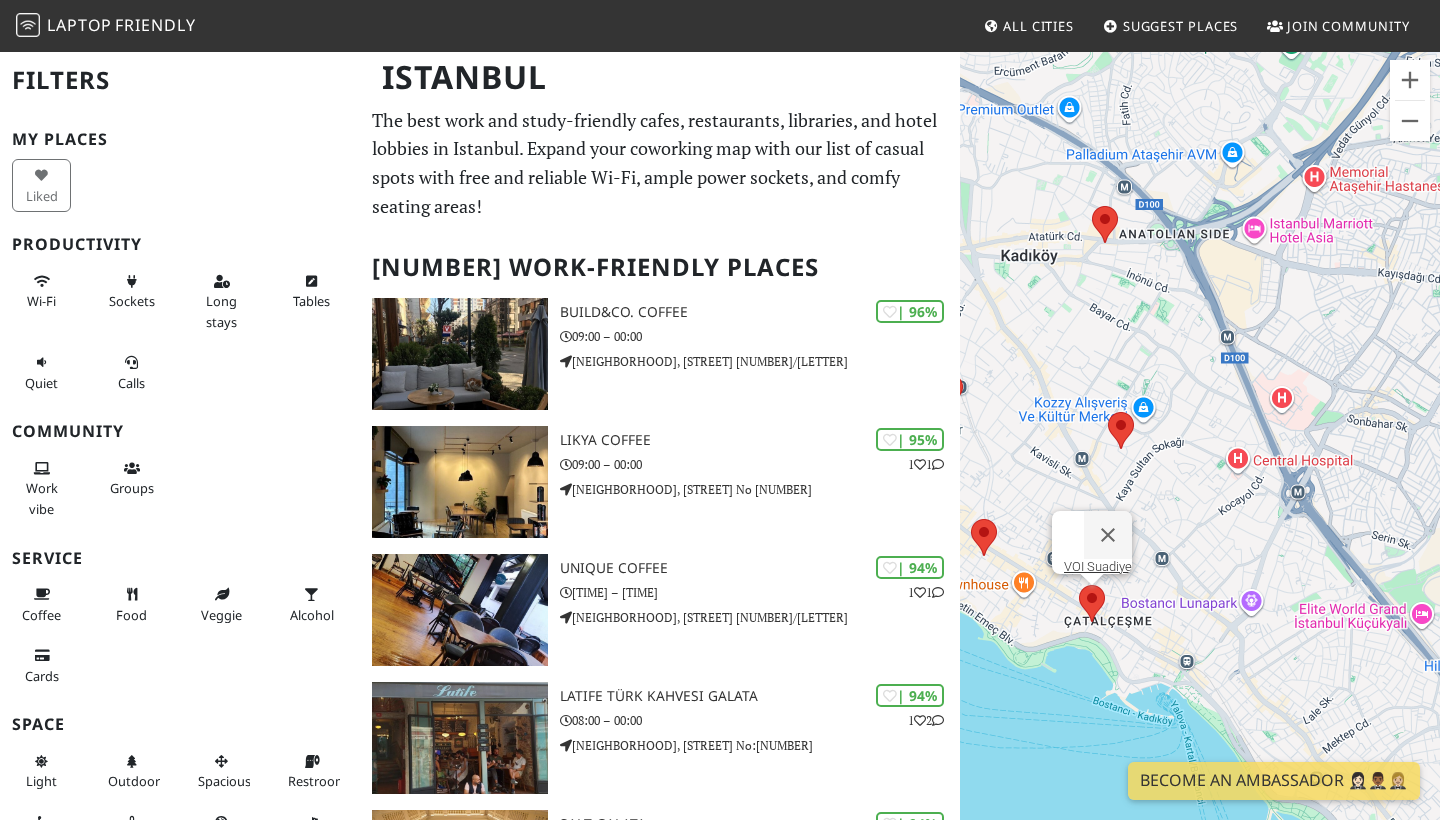 drag, startPoint x: 1159, startPoint y: 680, endPoint x: 1030, endPoint y: 723, distance: 135.97794 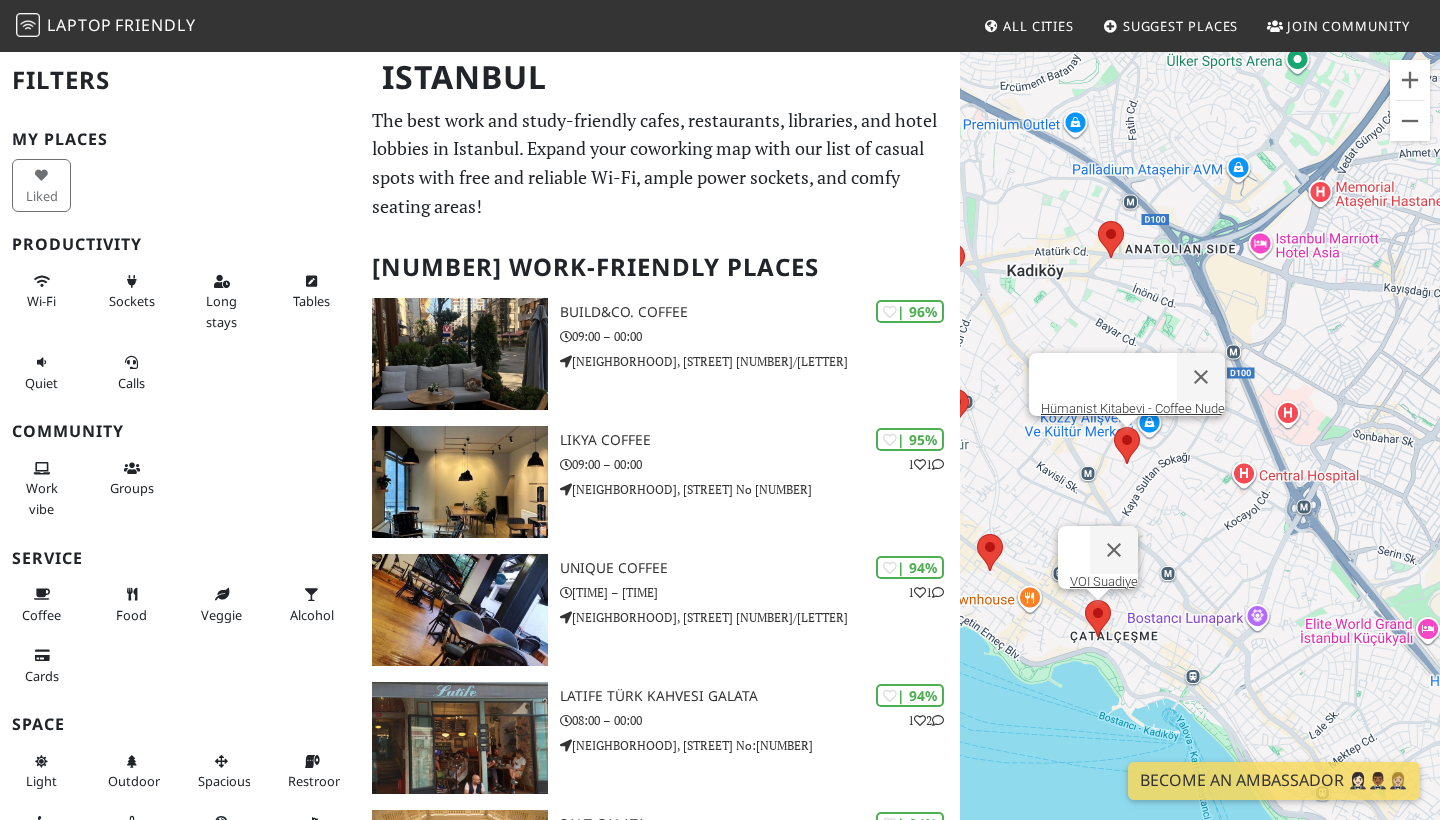 click at bounding box center [1114, 427] 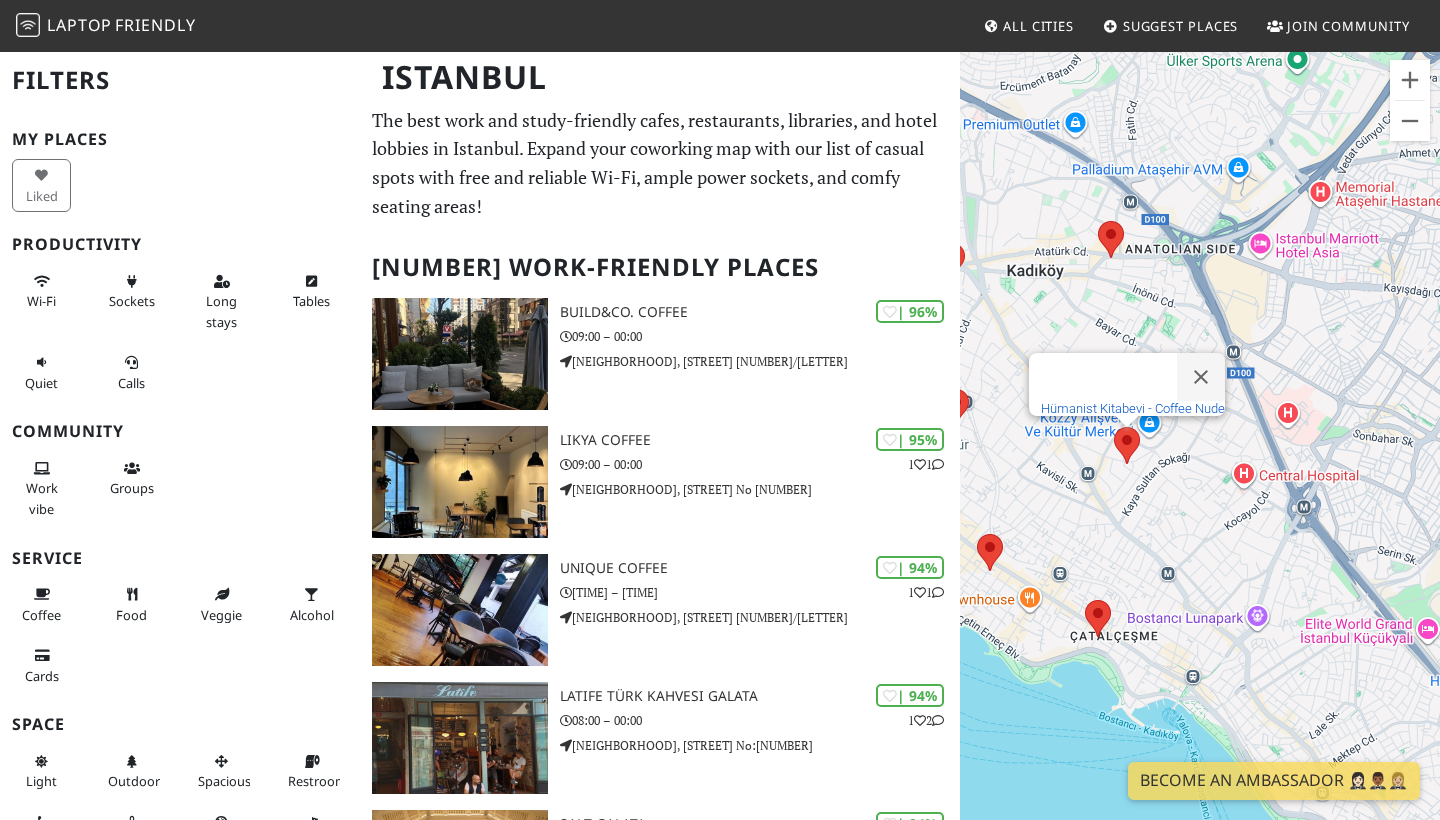 click on "Hümanist Kitabevi - Coffee Nude" at bounding box center (1133, 408) 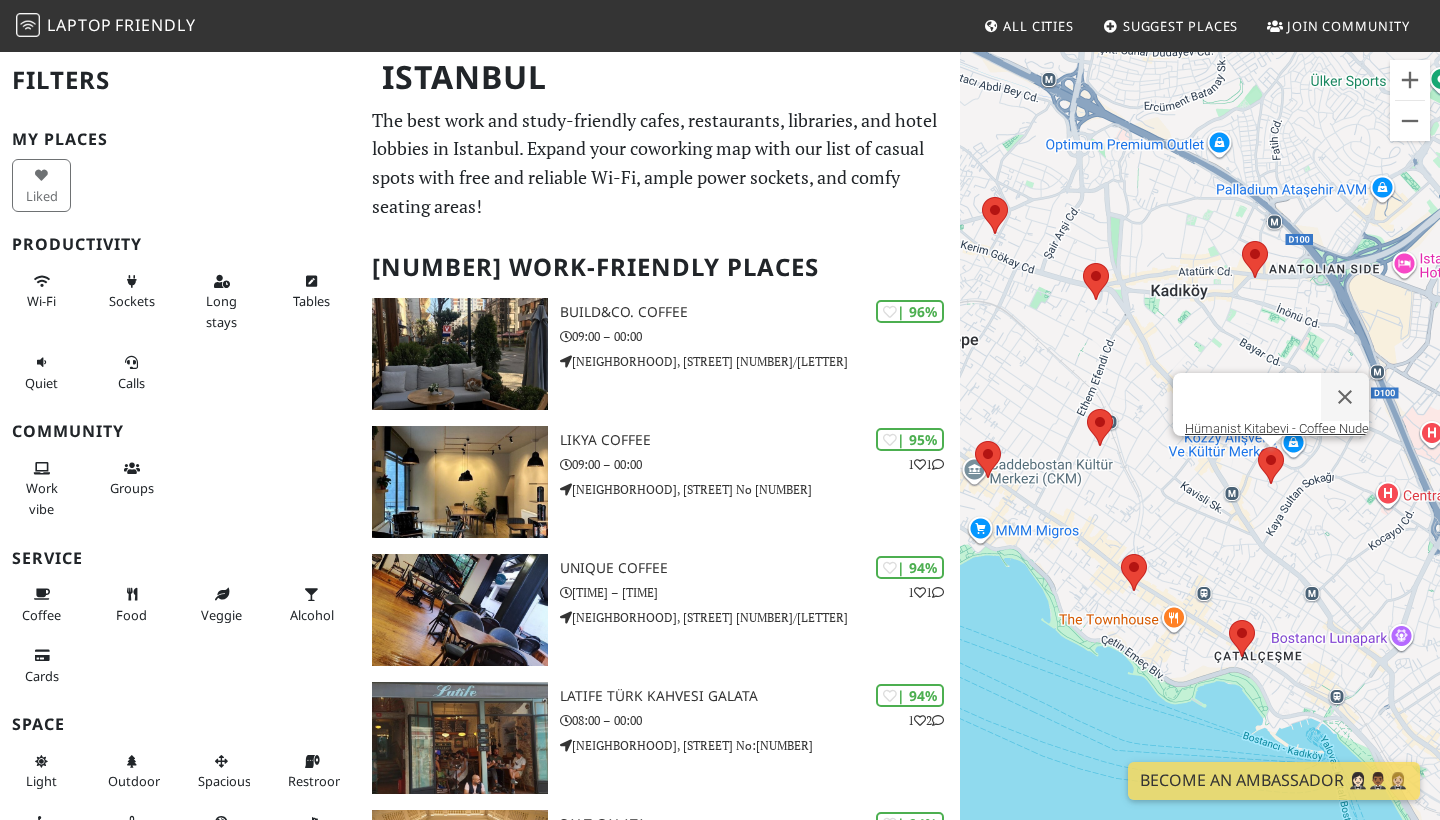 drag, startPoint x: 1130, startPoint y: 645, endPoint x: 1038, endPoint y: 646, distance: 92.00543 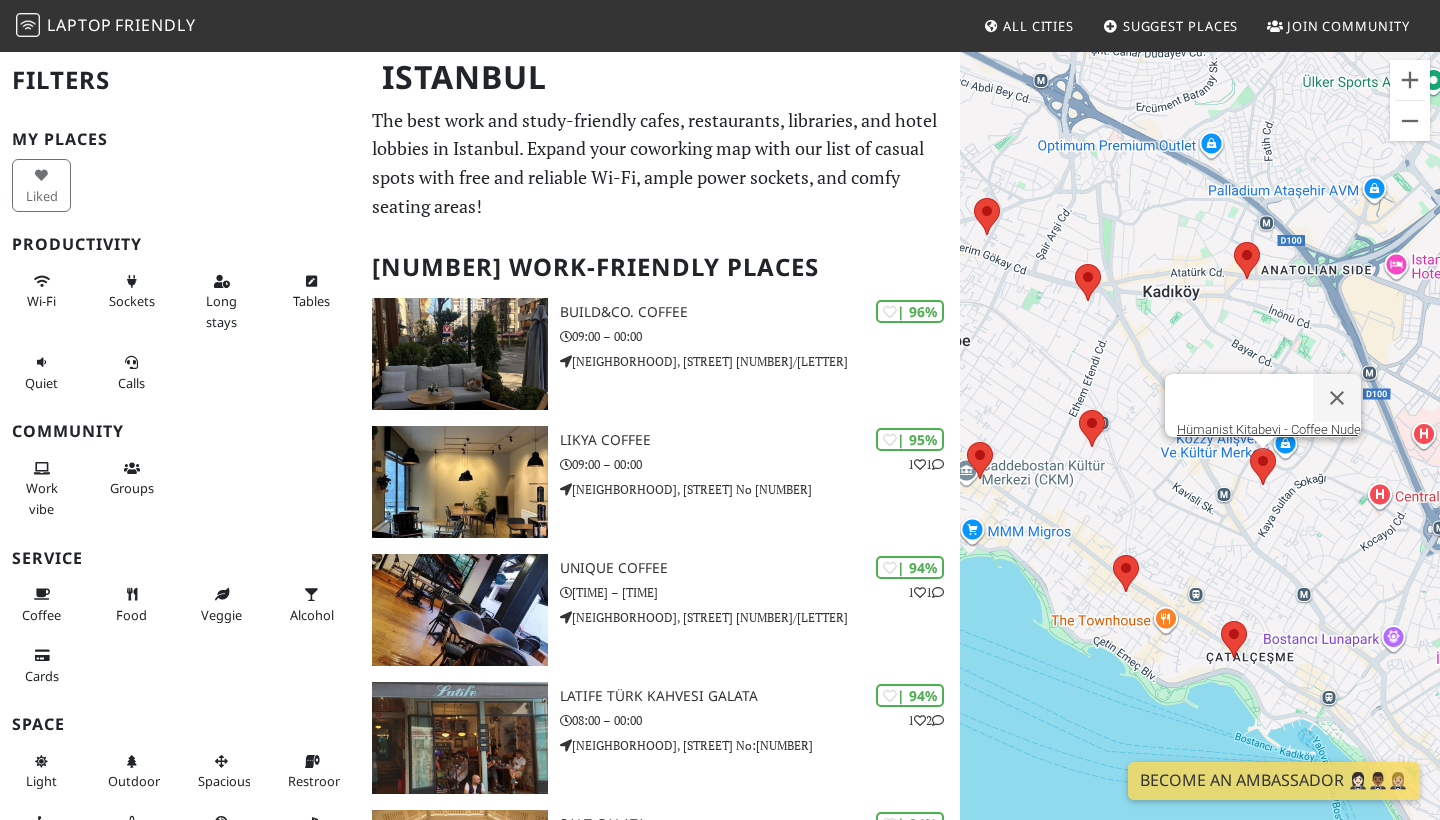 drag, startPoint x: 1194, startPoint y: 361, endPoint x: 1147, endPoint y: 358, distance: 47.095646 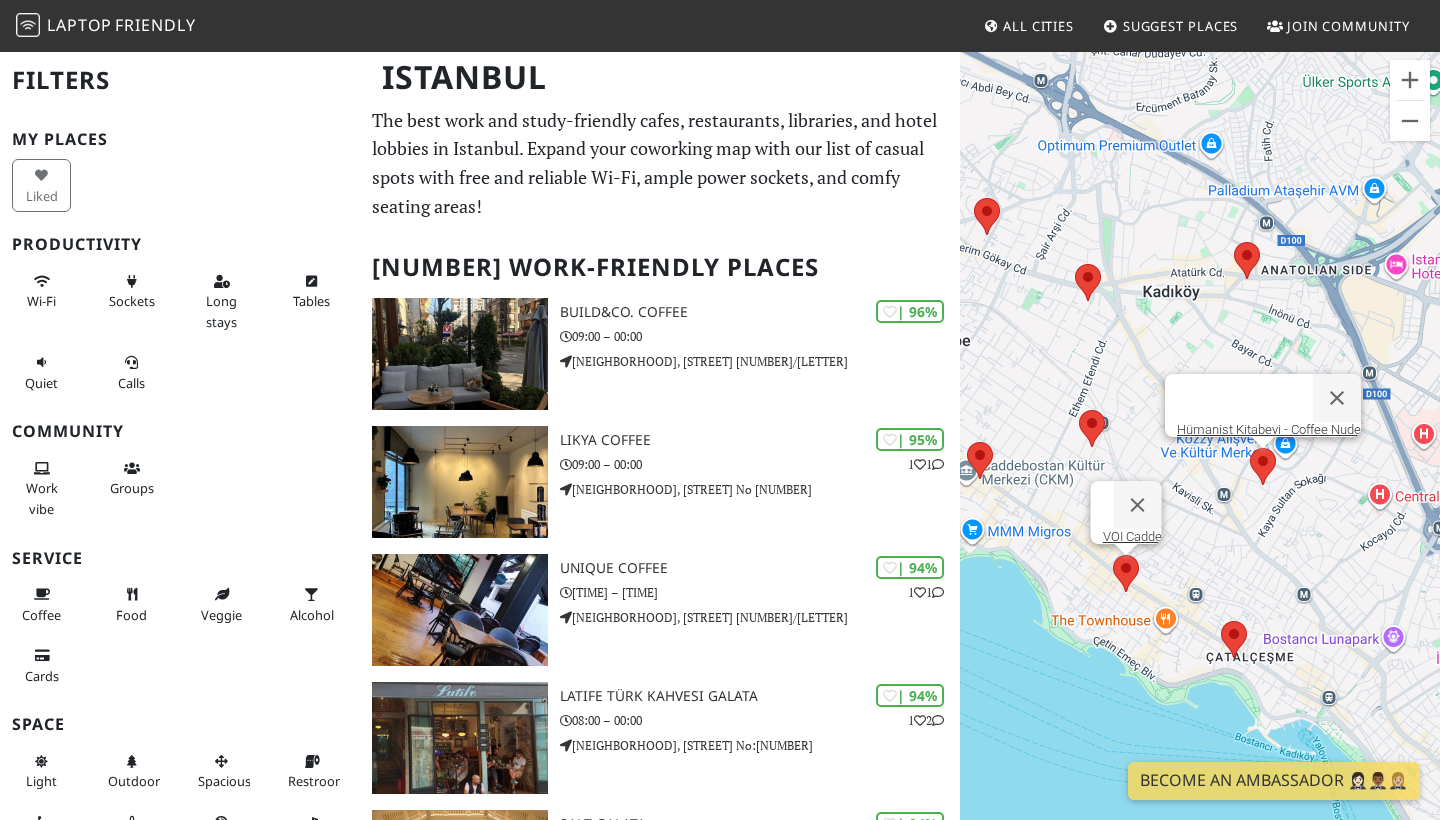 click at bounding box center (1113, 555) 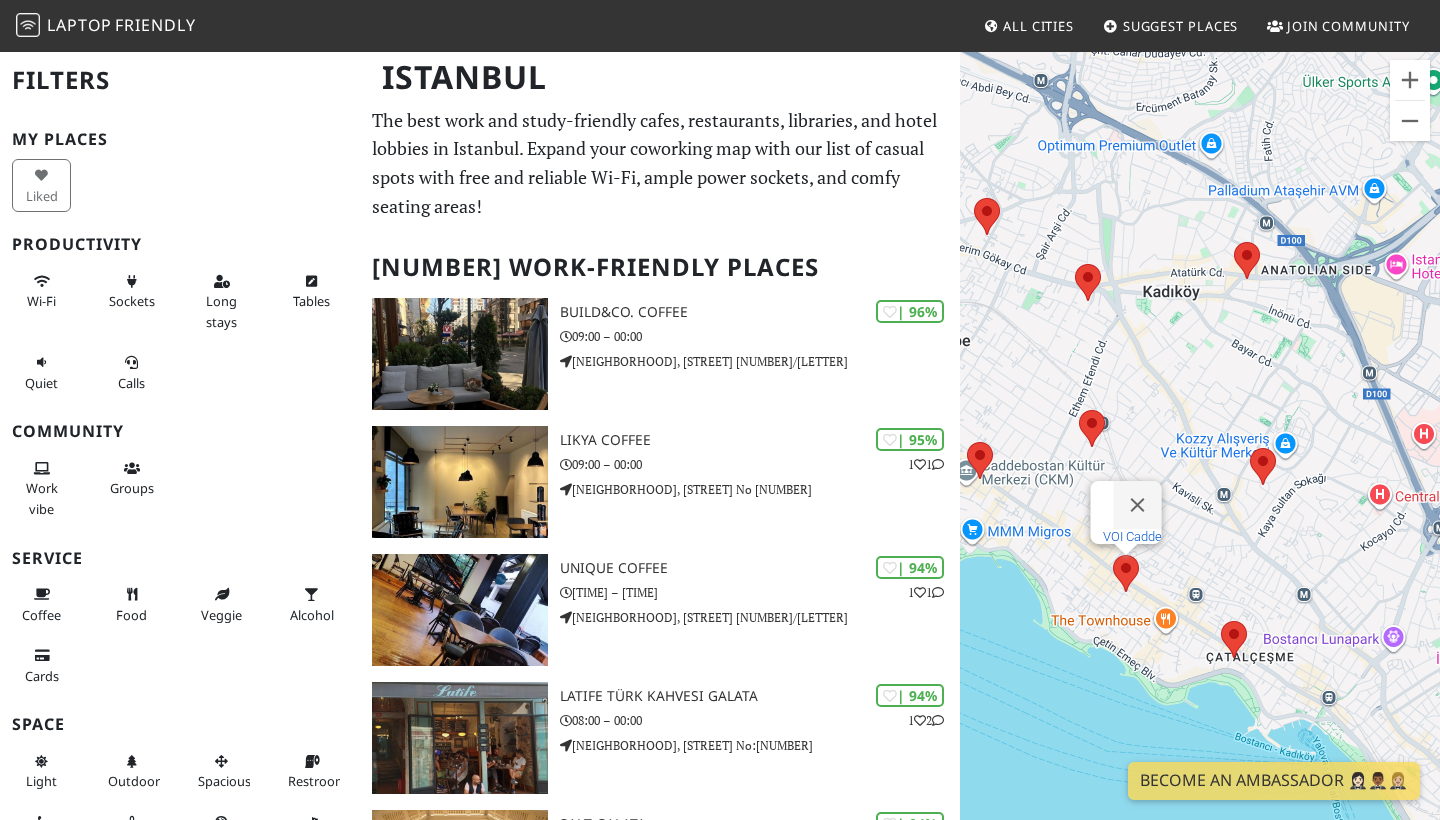 click on "VOI Cadde" at bounding box center (1132, 536) 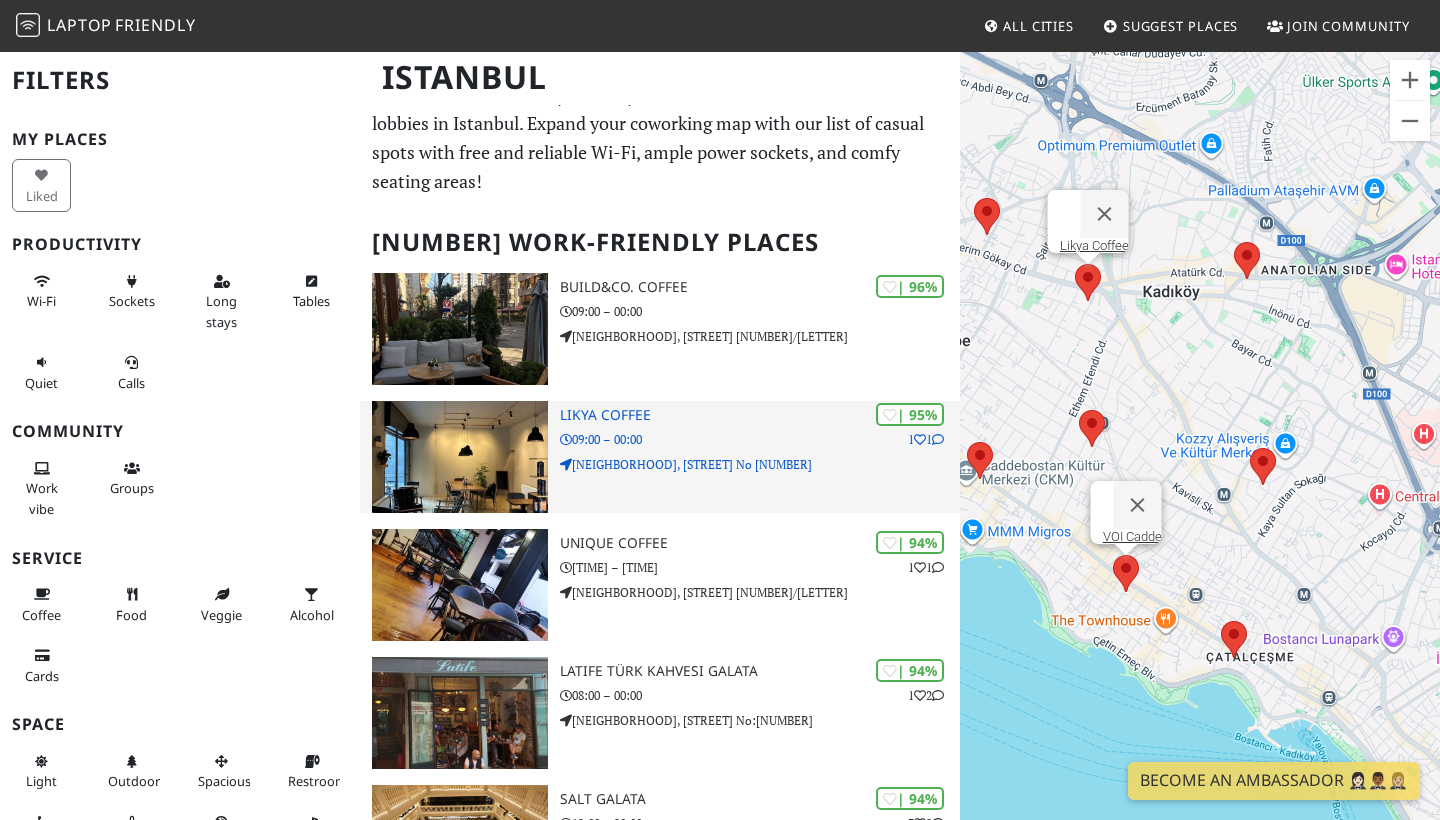 scroll, scrollTop: 28, scrollLeft: 0, axis: vertical 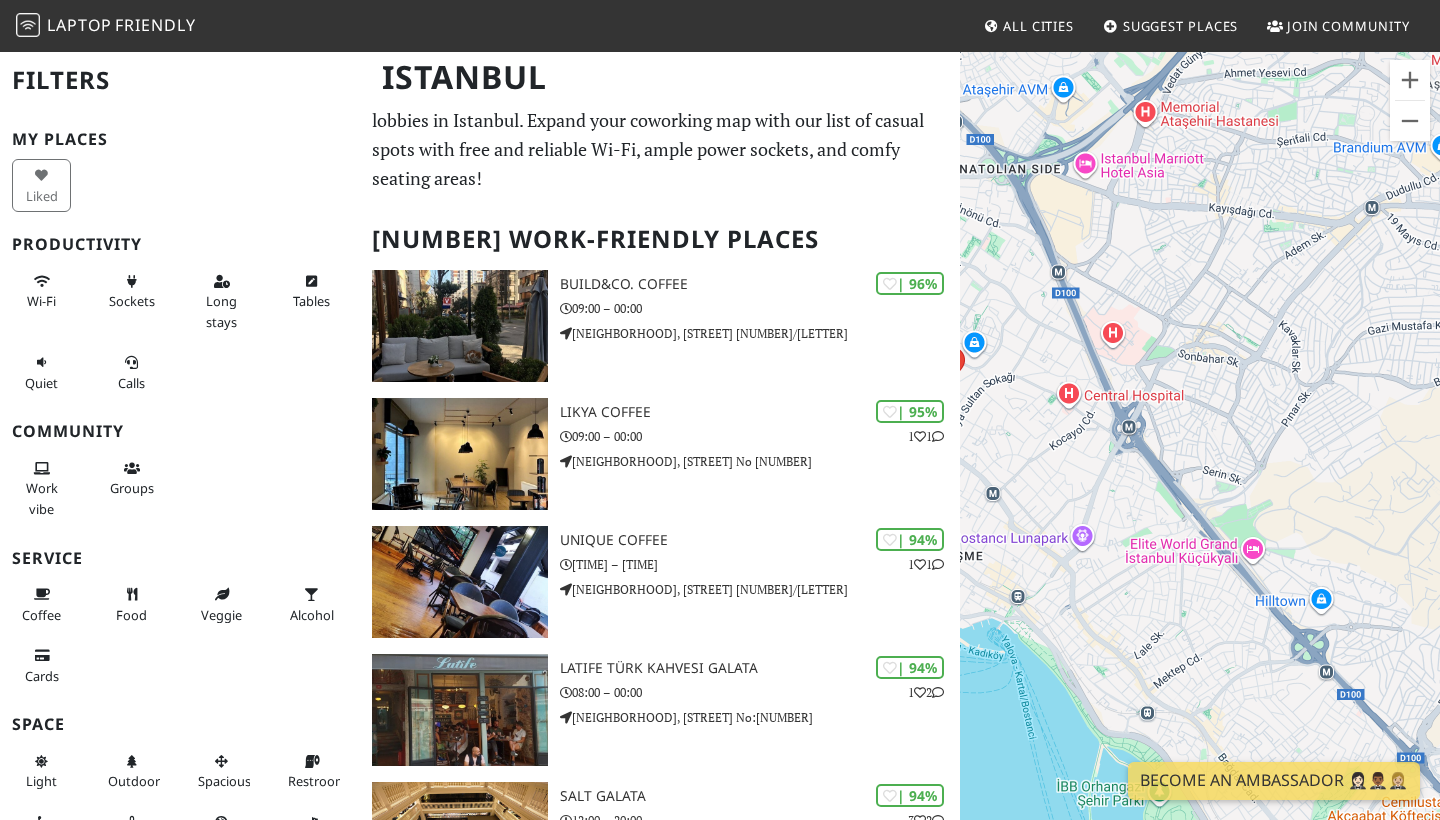 drag, startPoint x: 1243, startPoint y: 738, endPoint x: 914, endPoint y: 635, distance: 344.74628 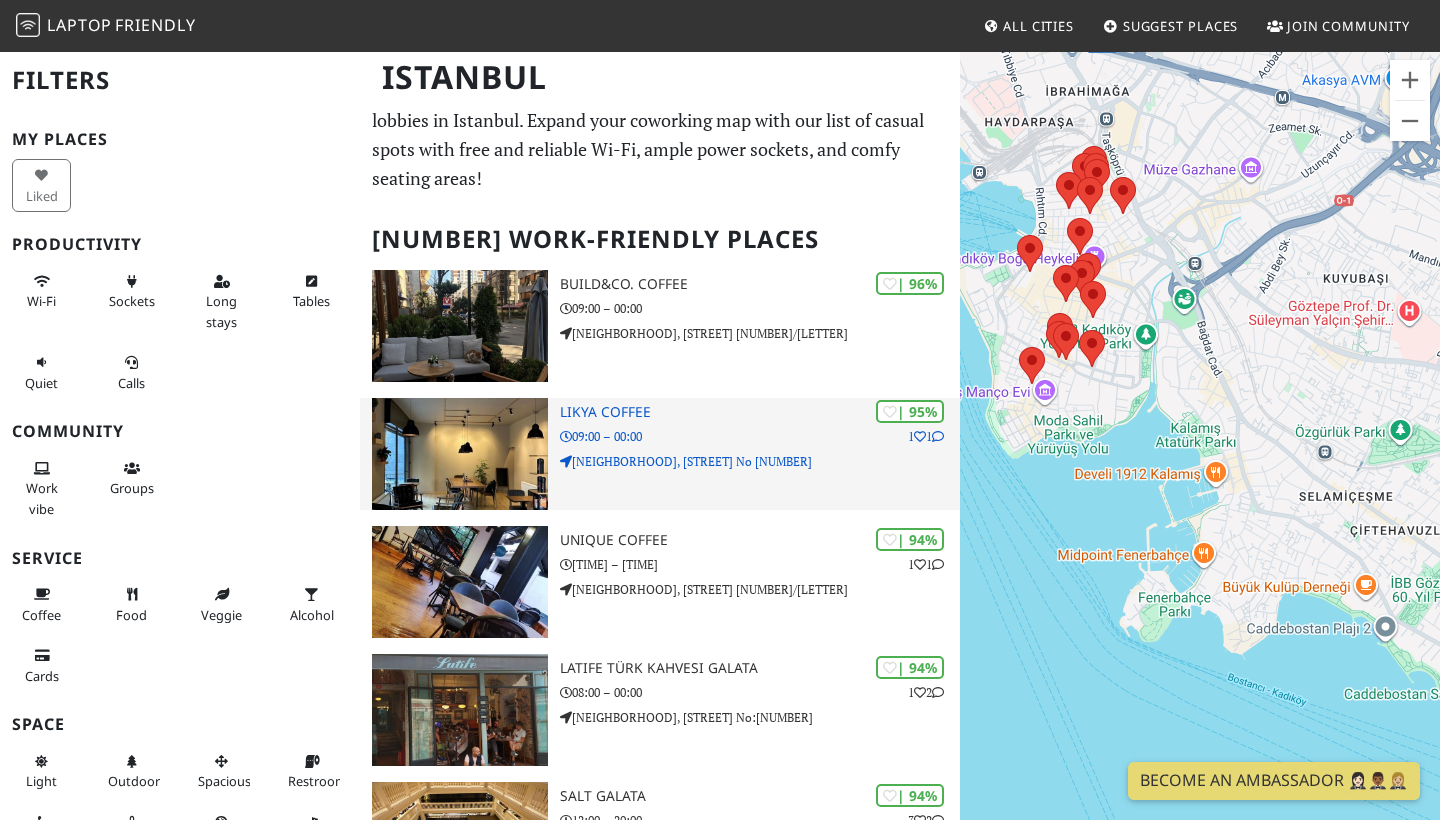 drag, startPoint x: 1113, startPoint y: 507, endPoint x: 888, endPoint y: 433, distance: 236.85649 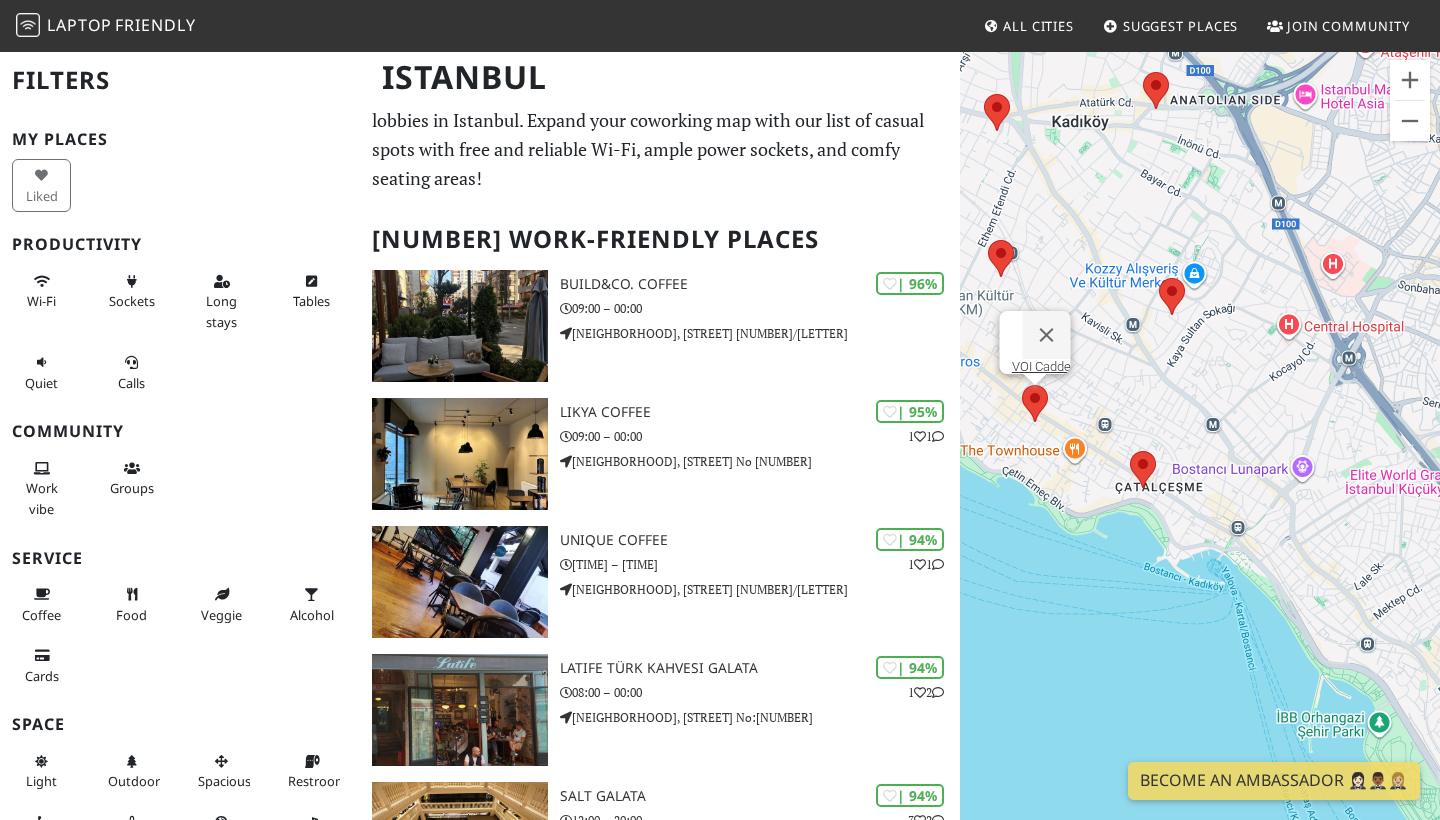 drag, startPoint x: 1279, startPoint y: 699, endPoint x: 1120, endPoint y: 565, distance: 207.93509 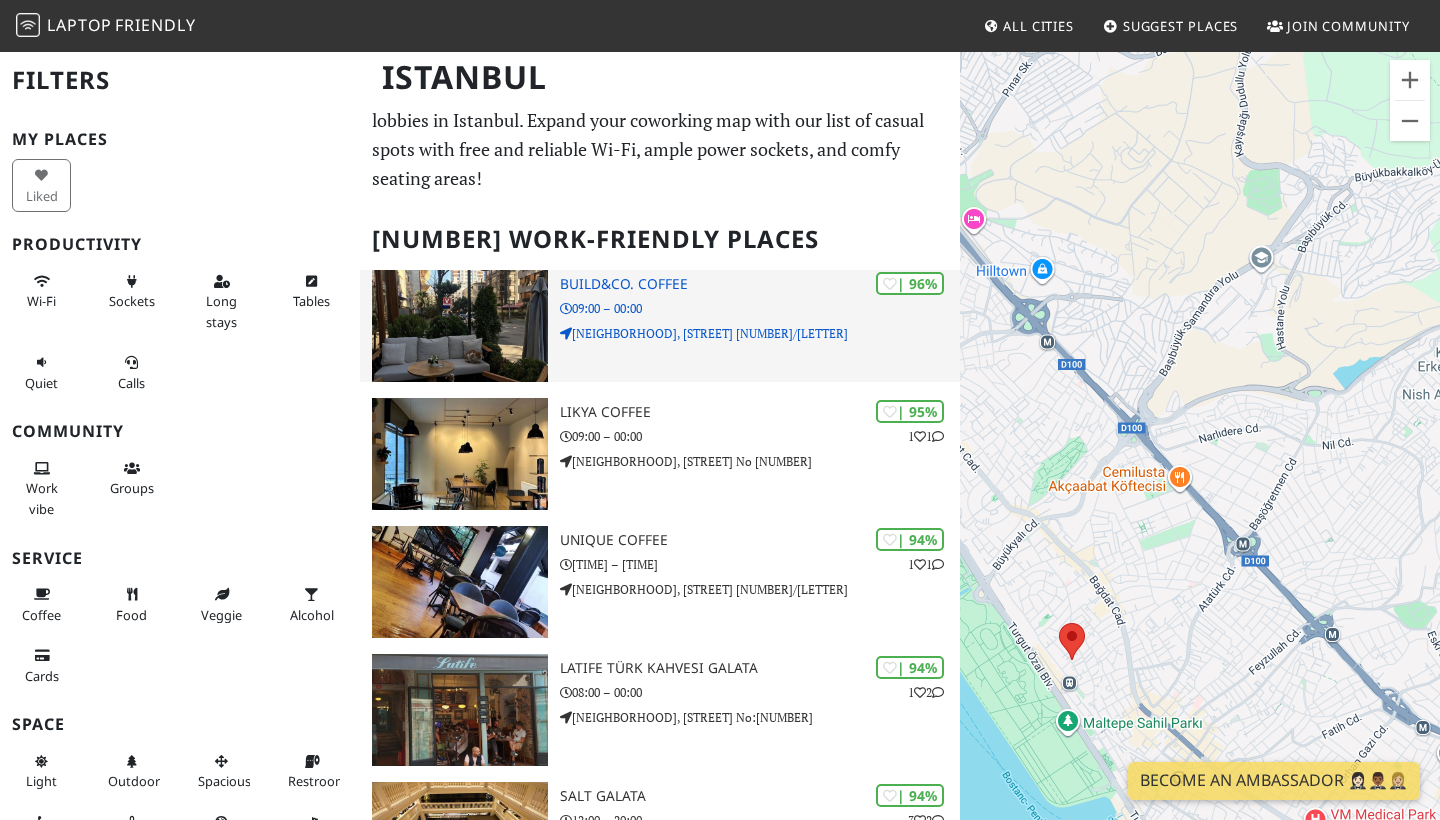 drag, startPoint x: 1227, startPoint y: 632, endPoint x: 723, endPoint y: 363, distance: 571.2941 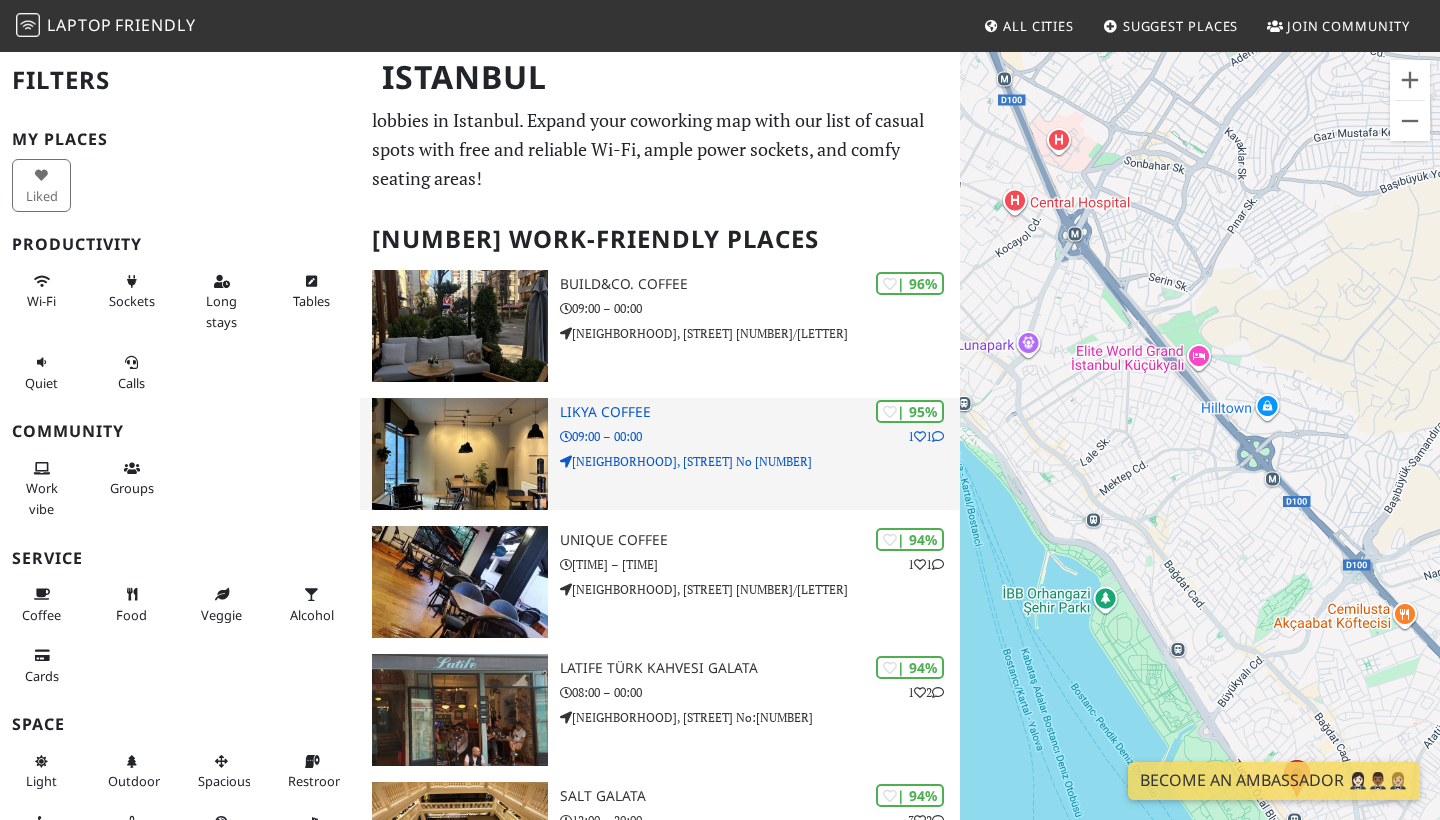 drag, startPoint x: 1314, startPoint y: 712, endPoint x: 823, endPoint y: 411, distance: 575.9184 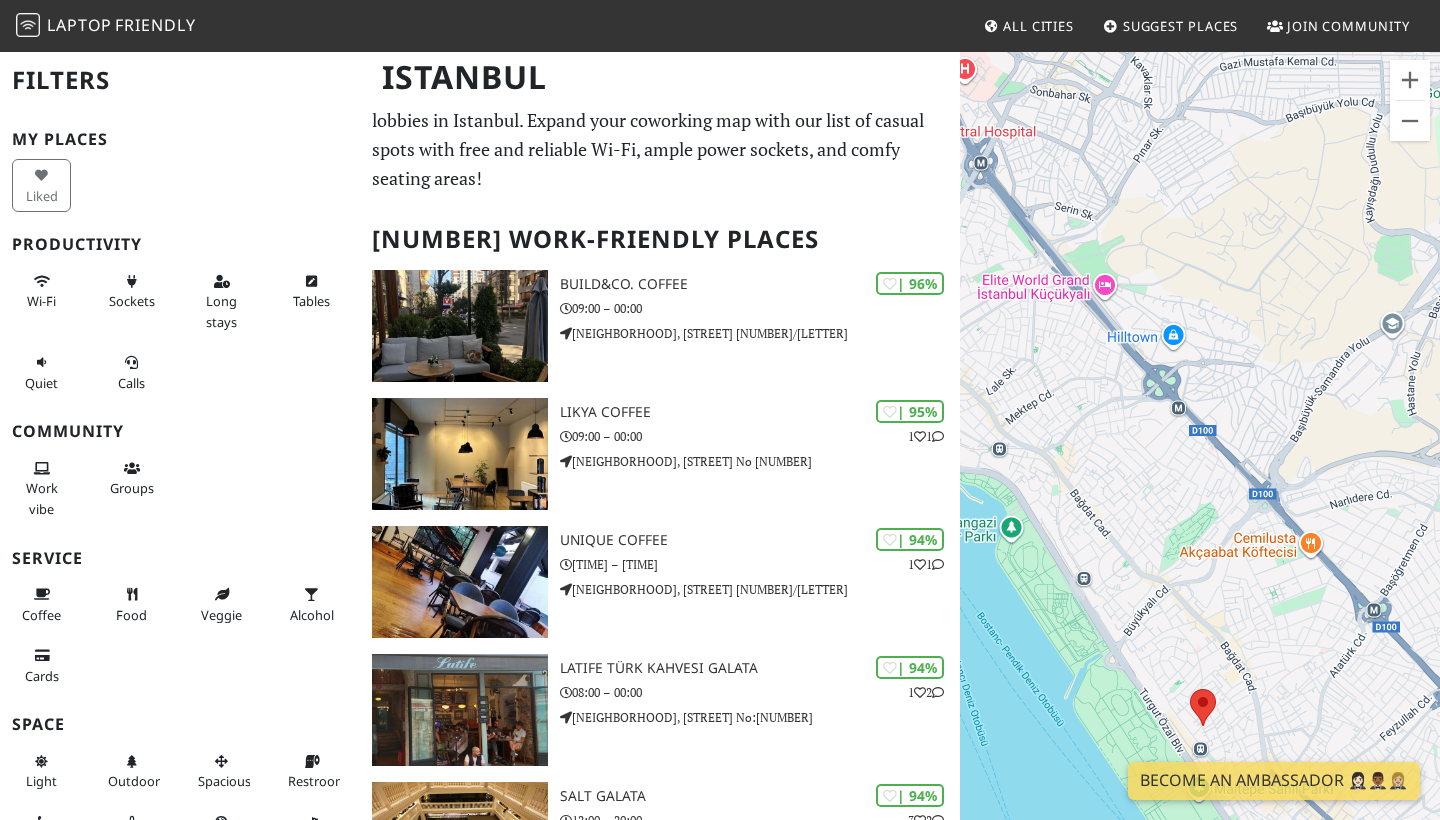 drag, startPoint x: 1136, startPoint y: 425, endPoint x: 1110, endPoint y: 273, distance: 154.20766 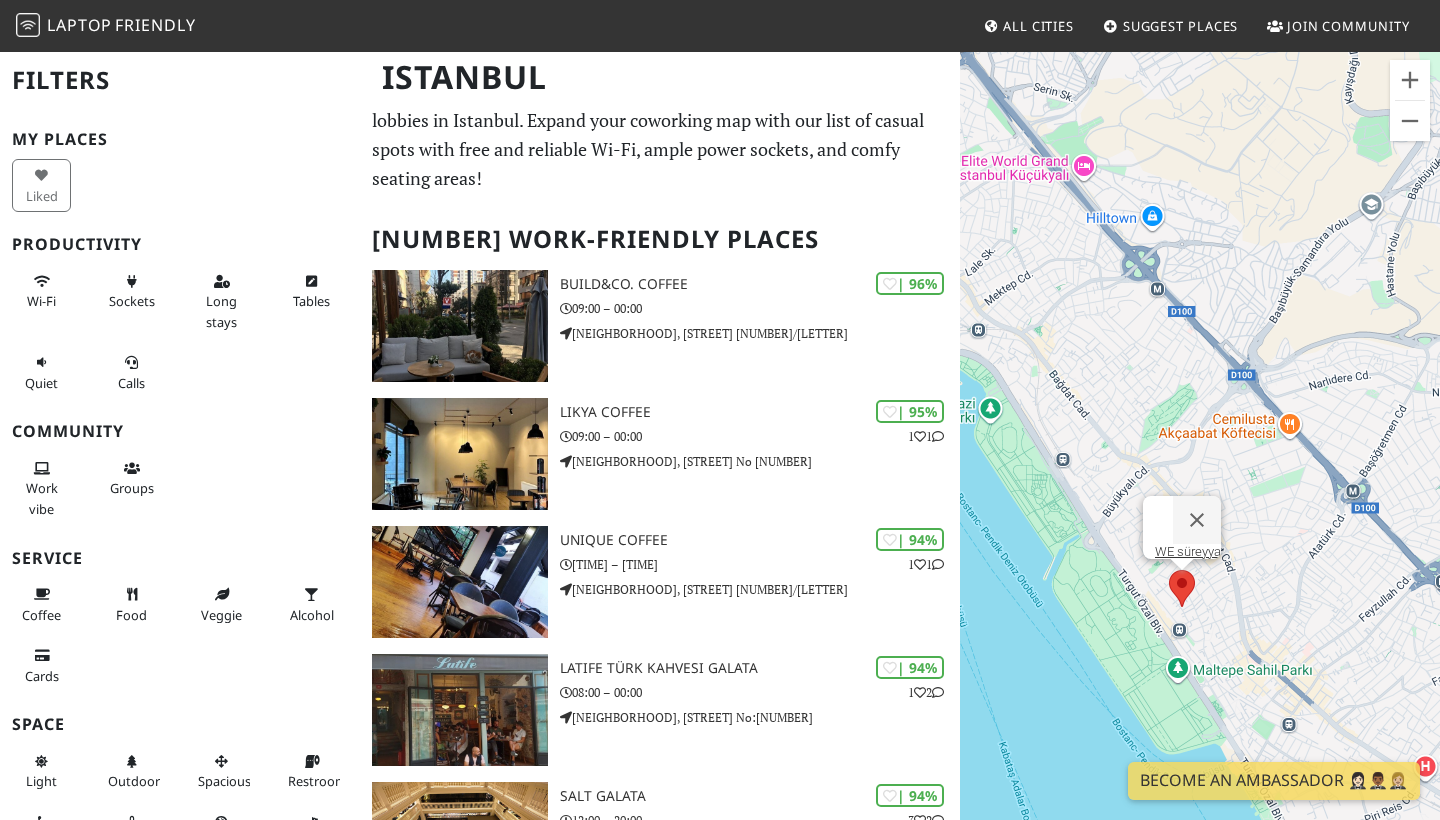 click at bounding box center (1169, 570) 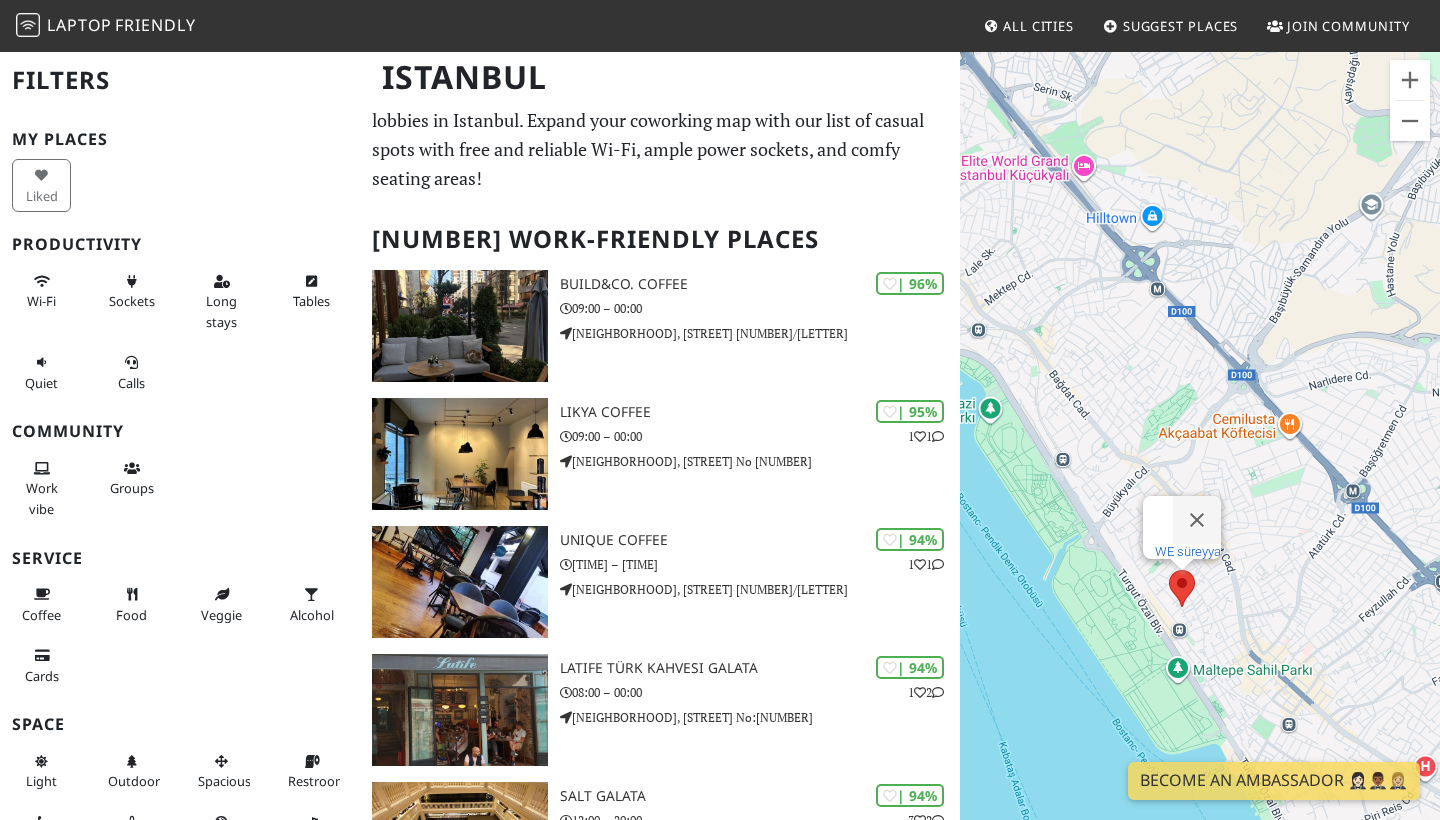 click on "WE süreyya" at bounding box center [1188, 551] 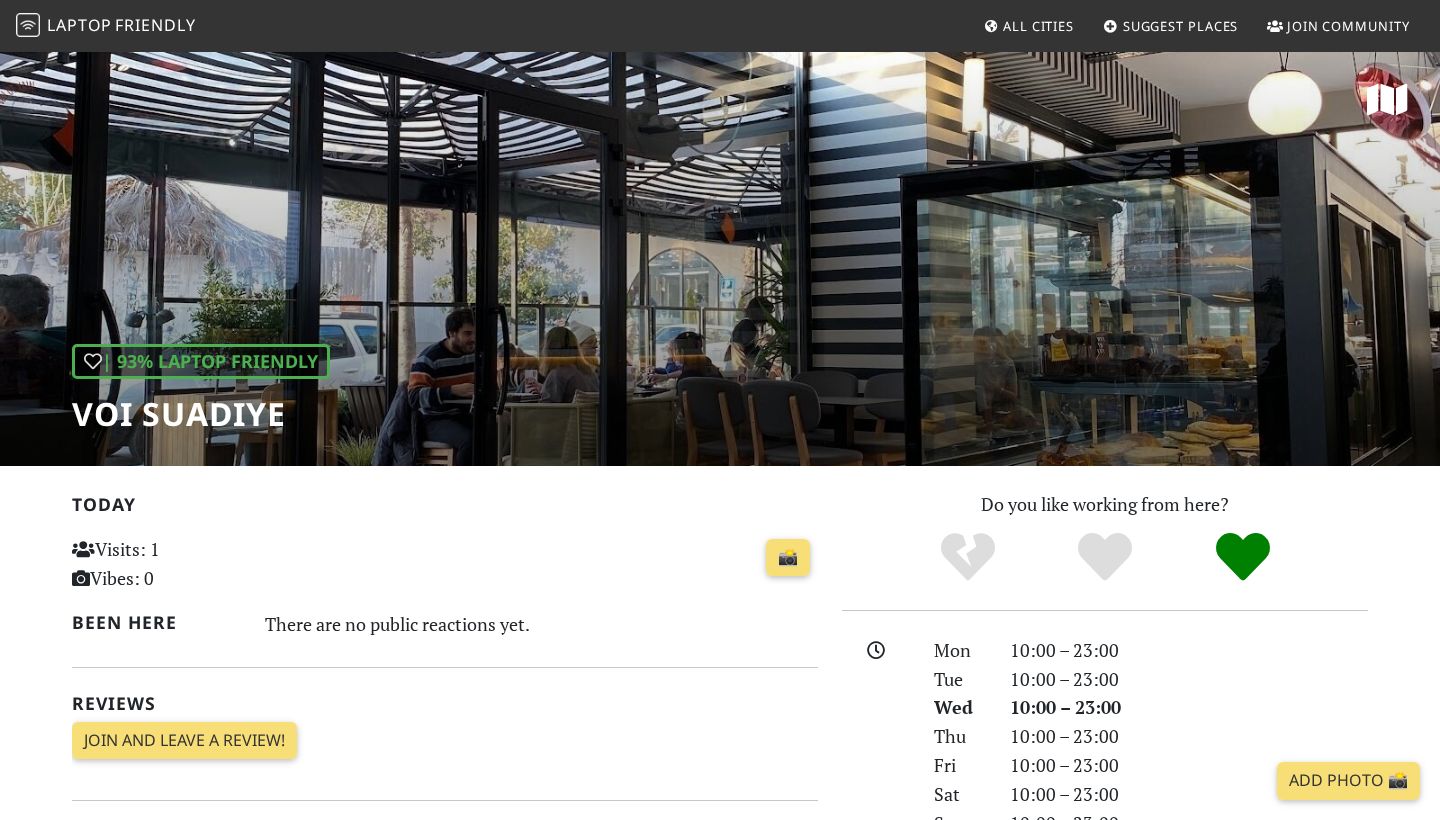 scroll, scrollTop: 0, scrollLeft: 0, axis: both 